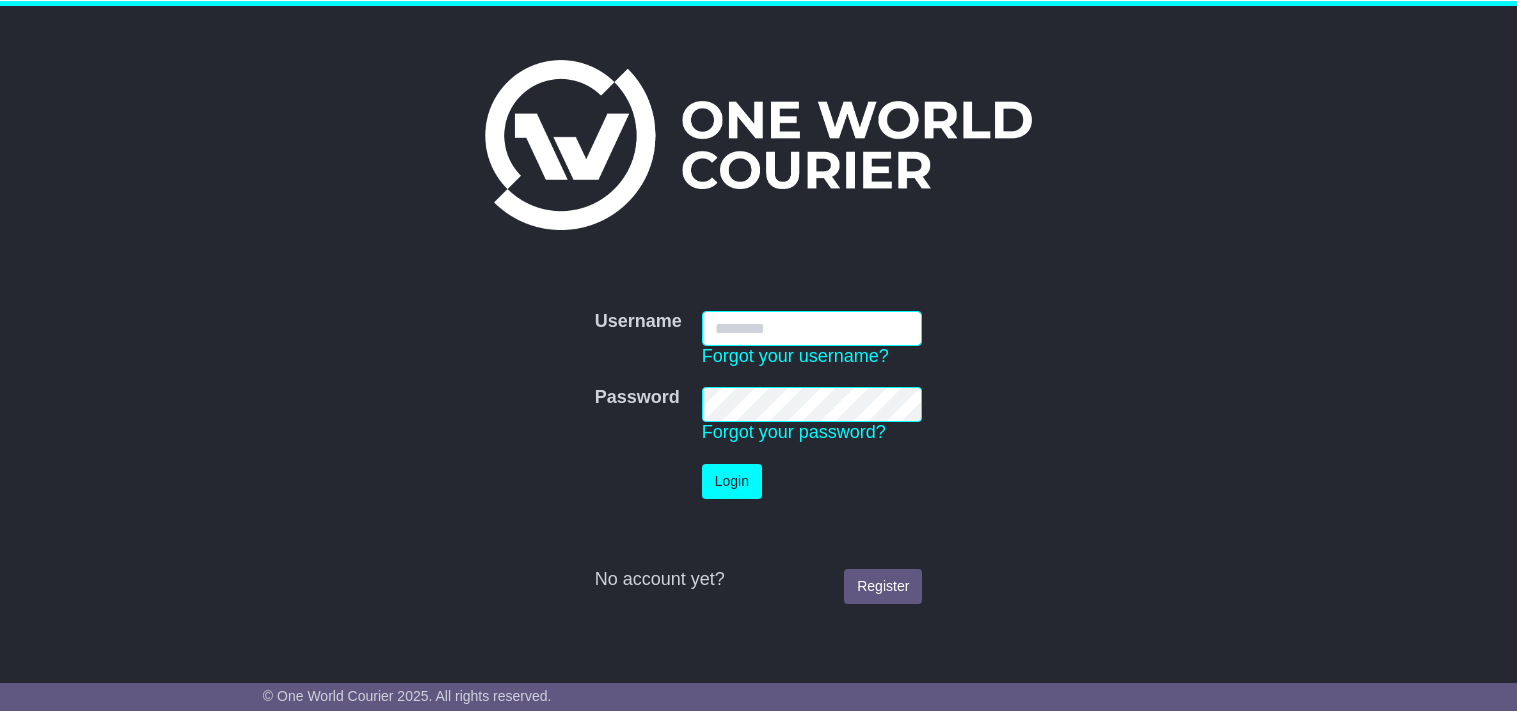 scroll, scrollTop: 0, scrollLeft: 0, axis: both 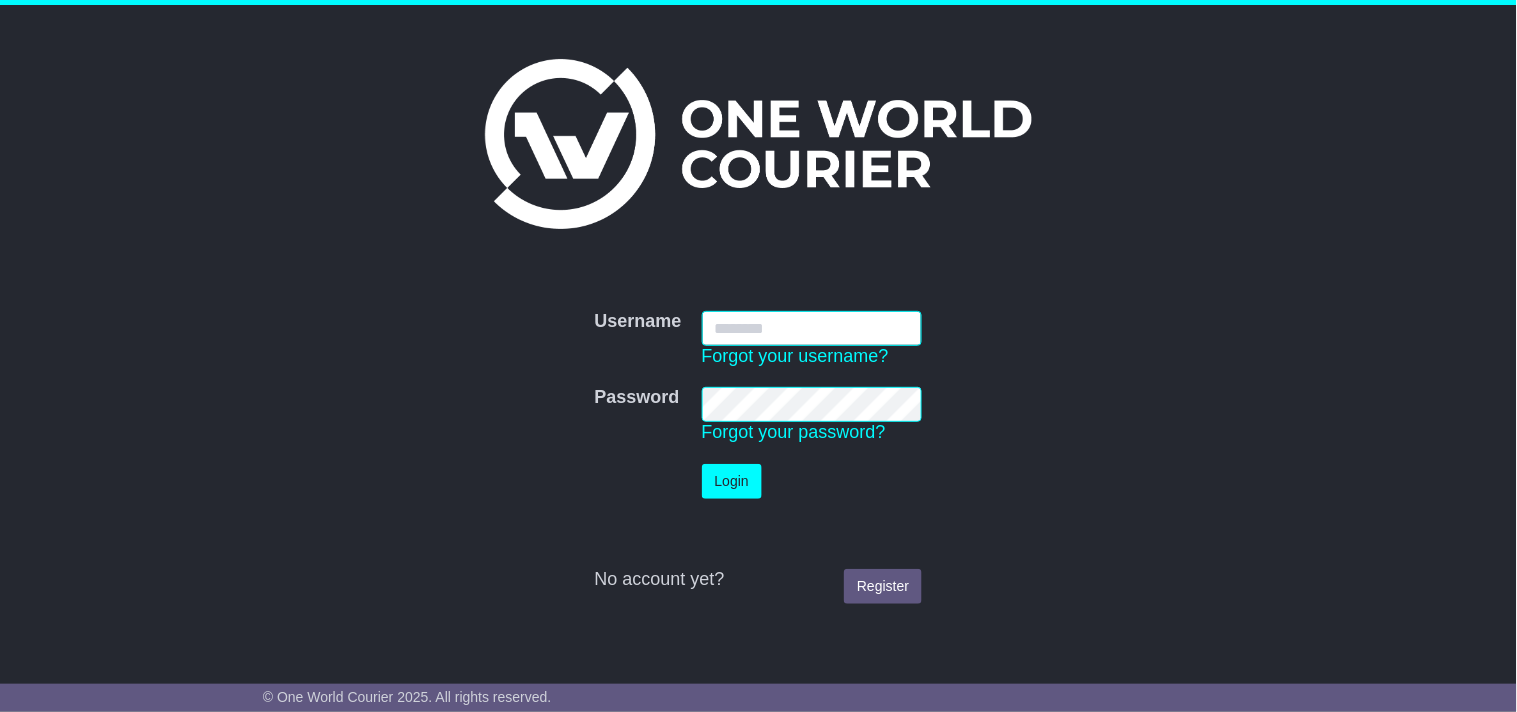 type on "**********" 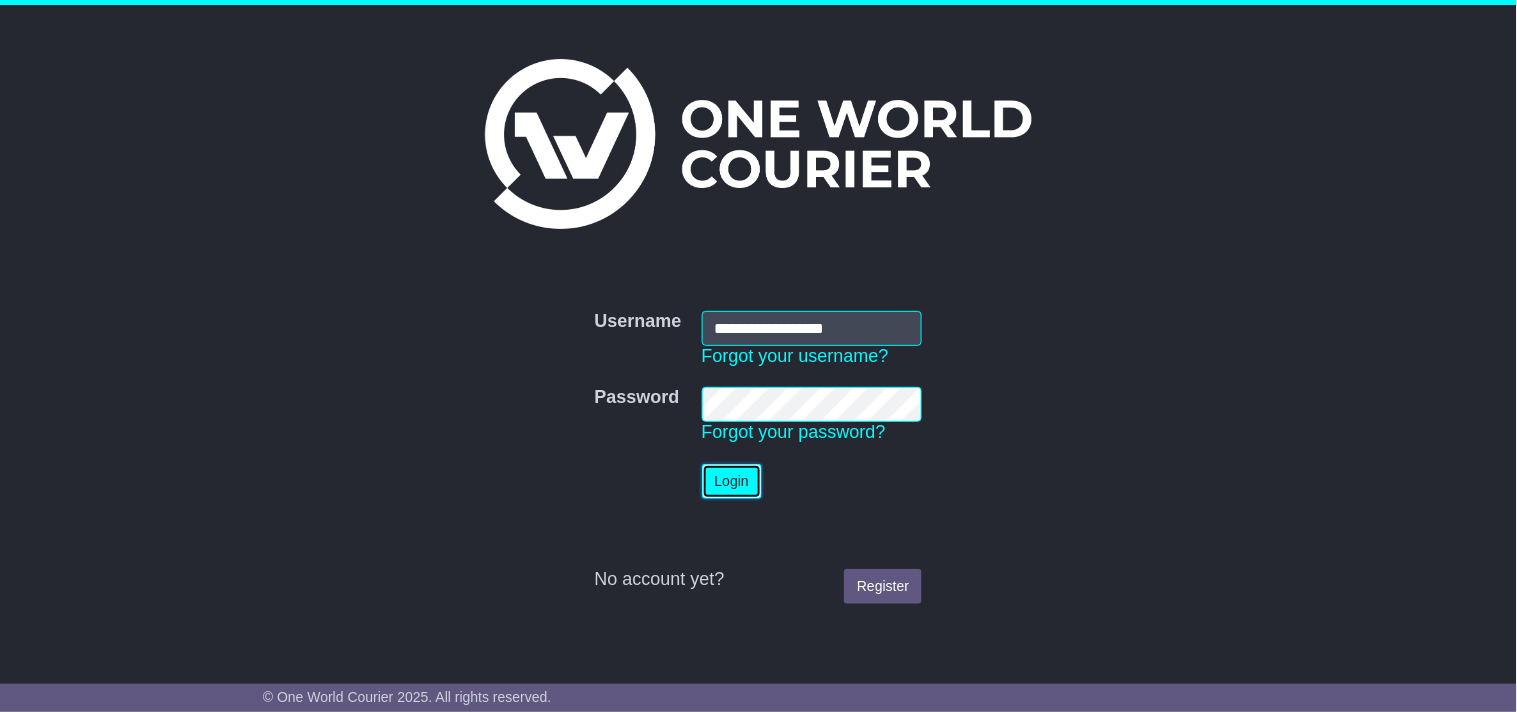 click on "Login" at bounding box center [732, 481] 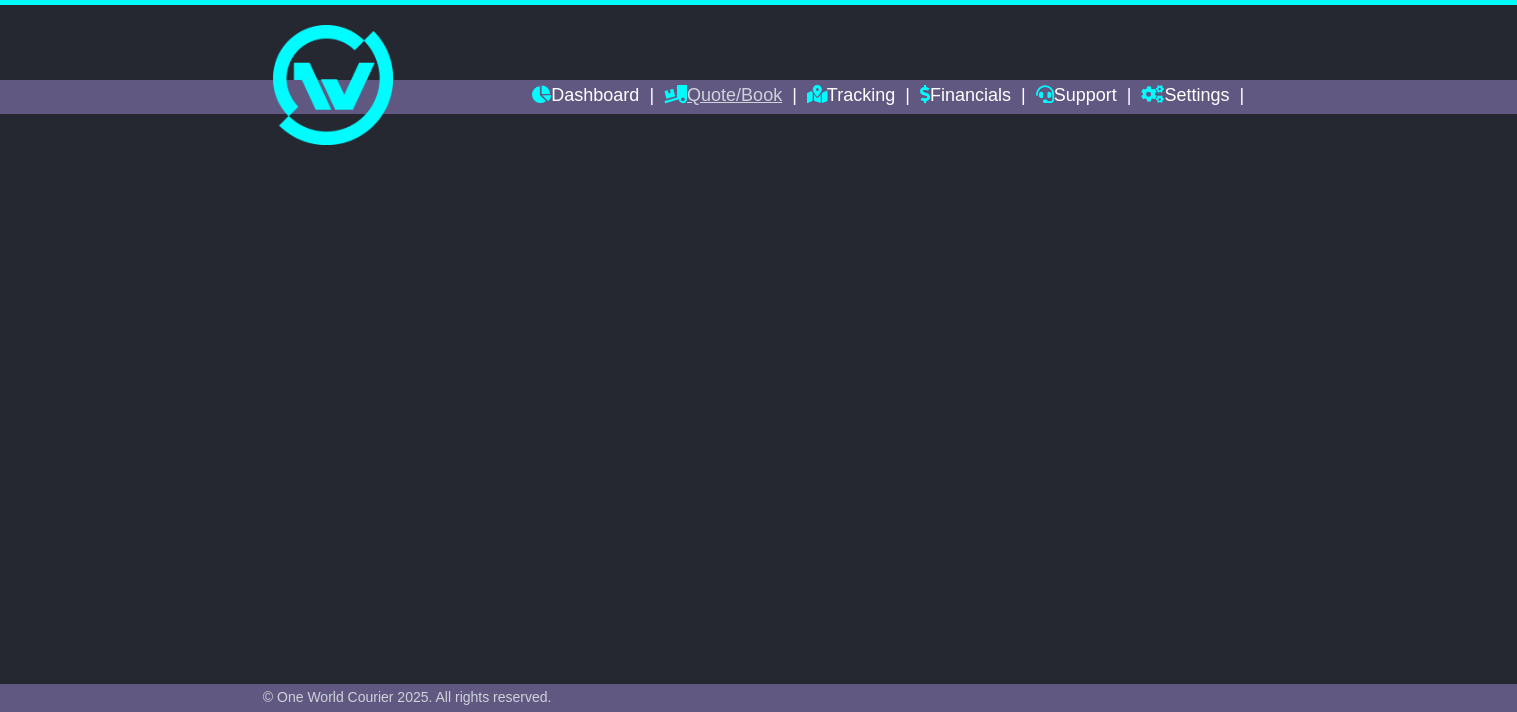 scroll, scrollTop: 0, scrollLeft: 0, axis: both 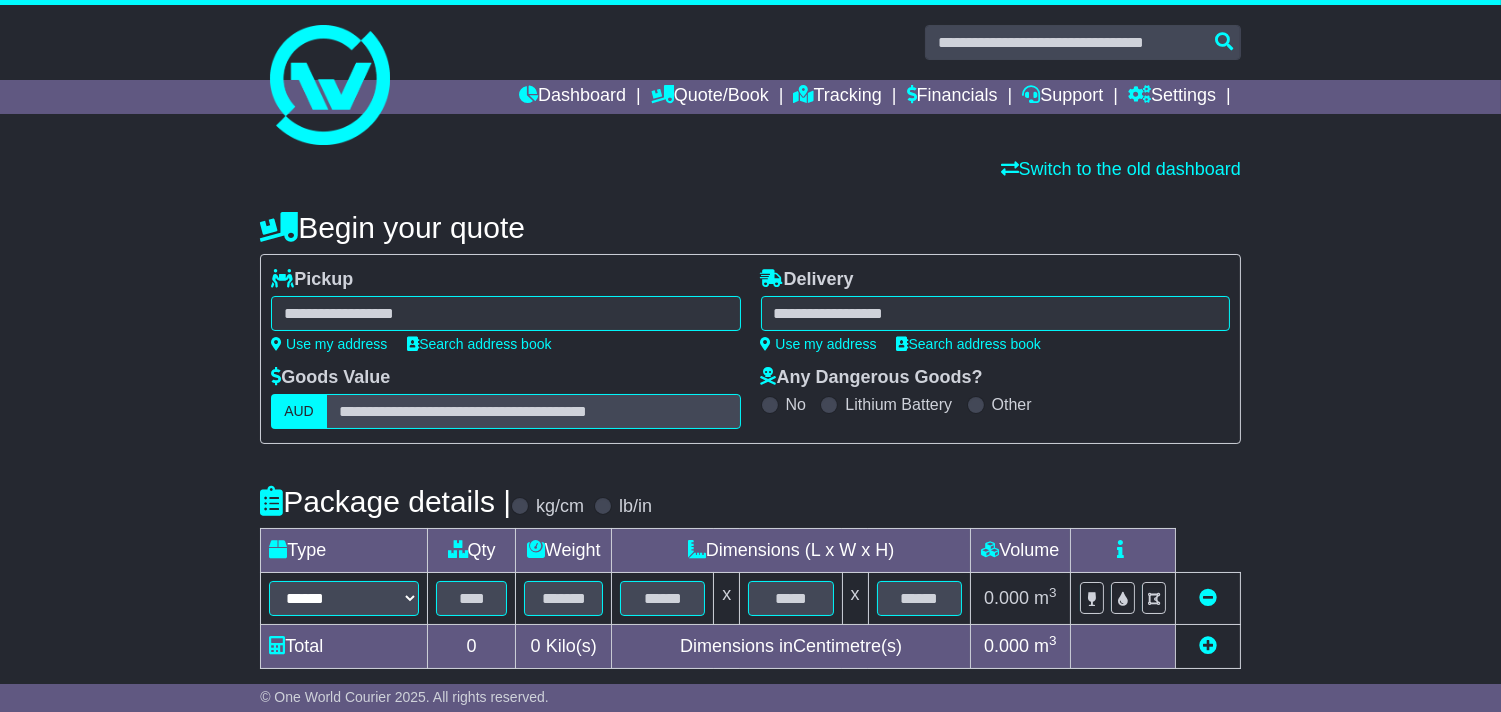 click at bounding box center [505, 313] 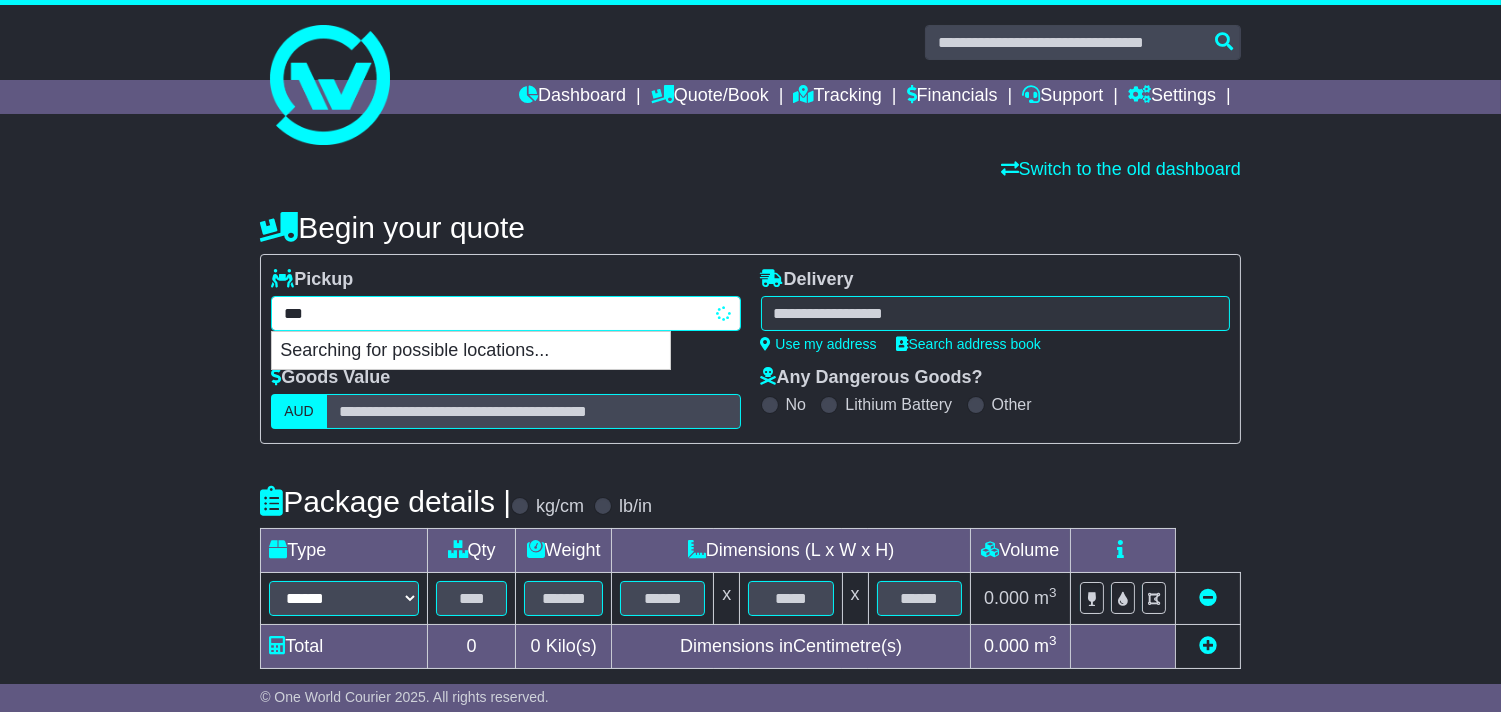 type on "****" 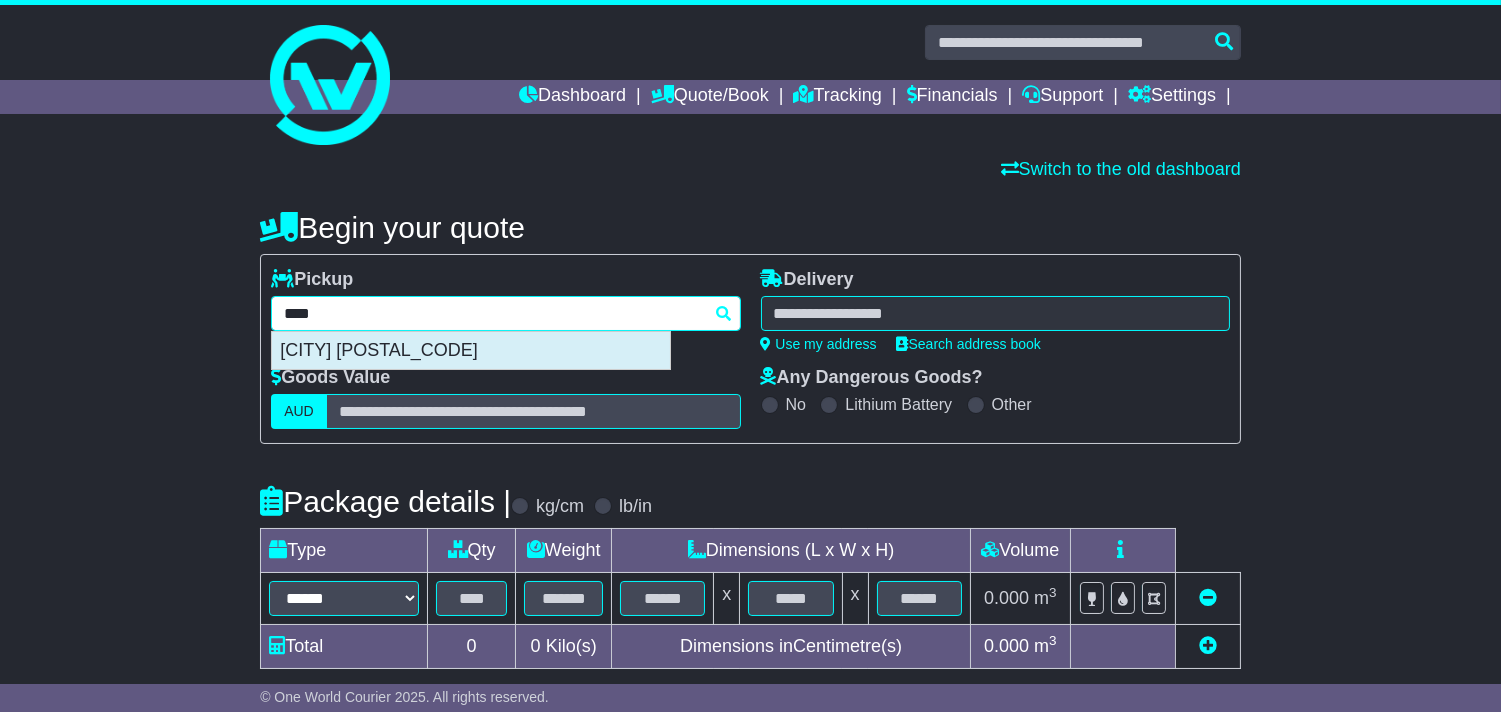 drag, startPoint x: 526, startPoint y: 356, endPoint x: 708, endPoint y: 308, distance: 188.22327 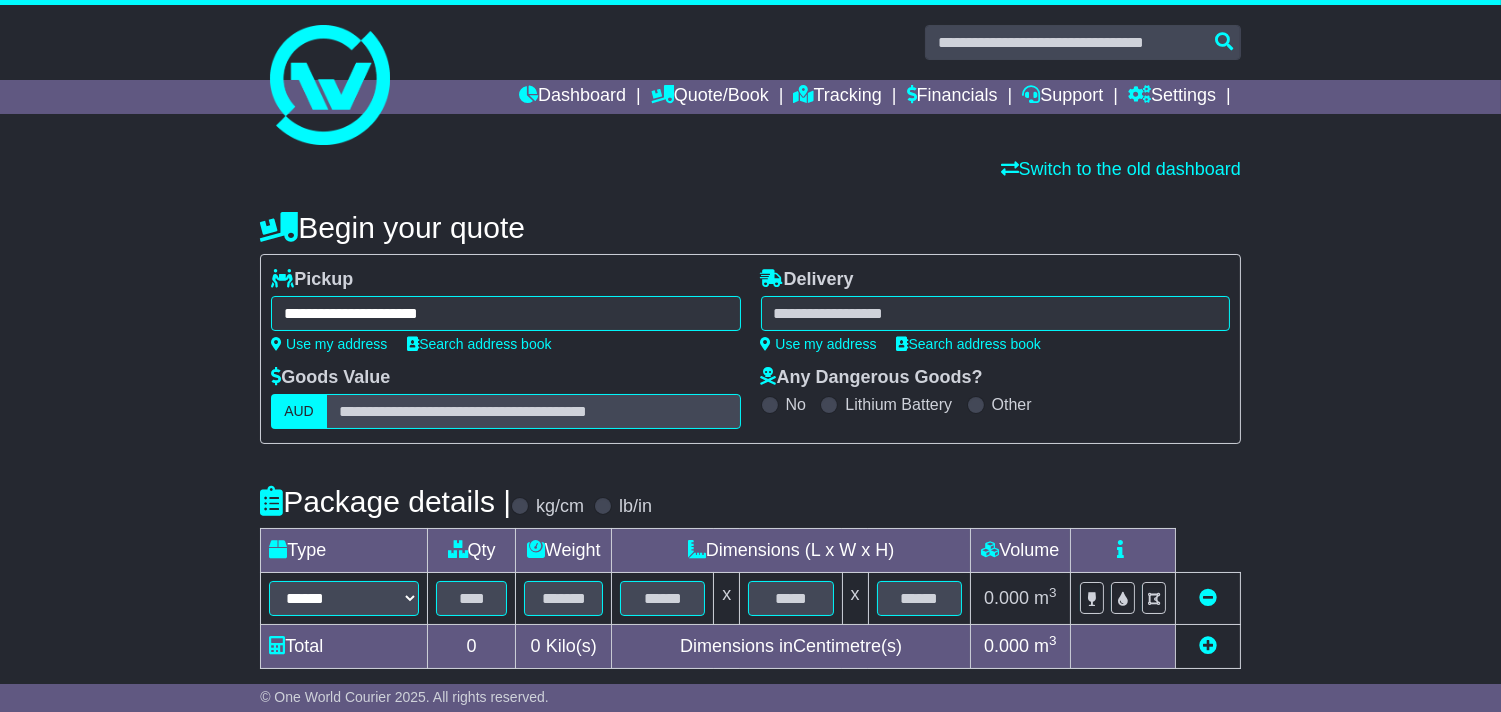 type on "**********" 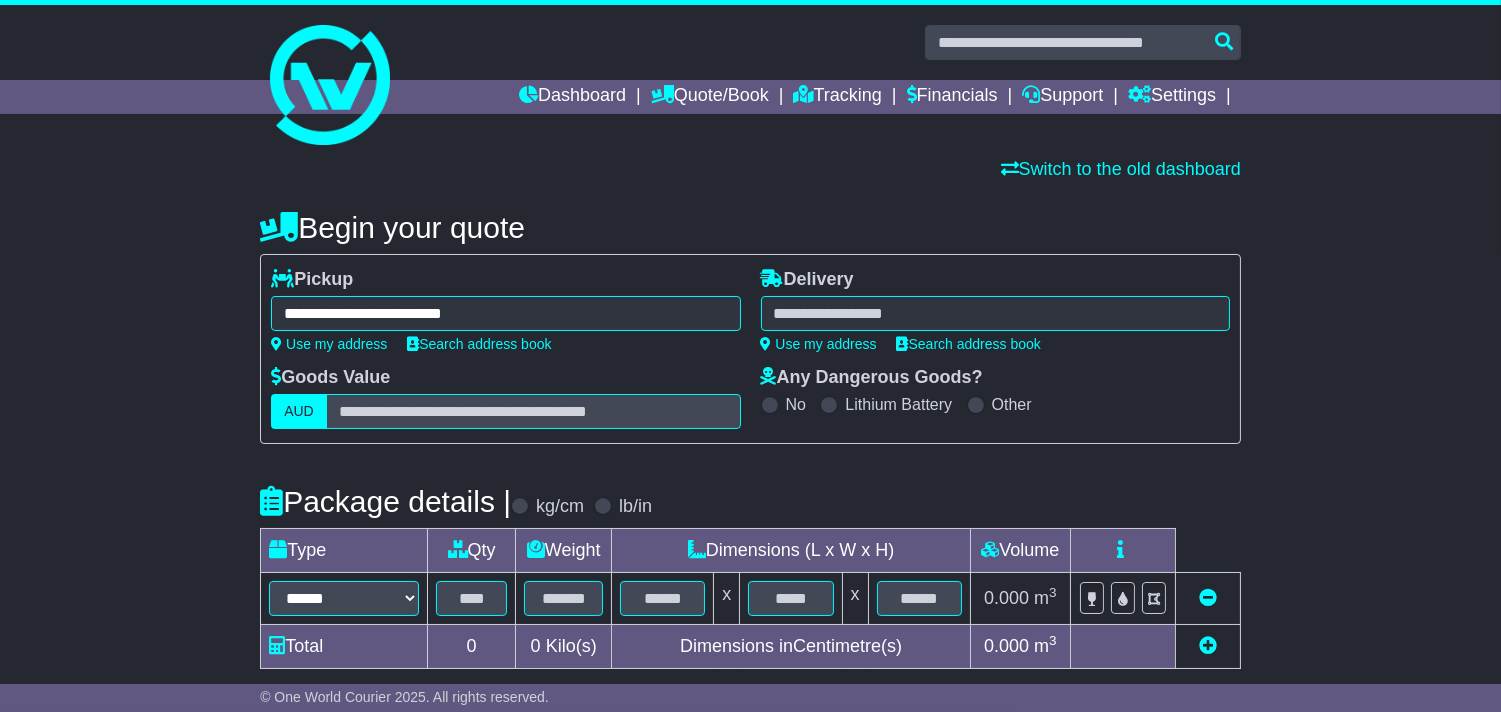click at bounding box center [995, 313] 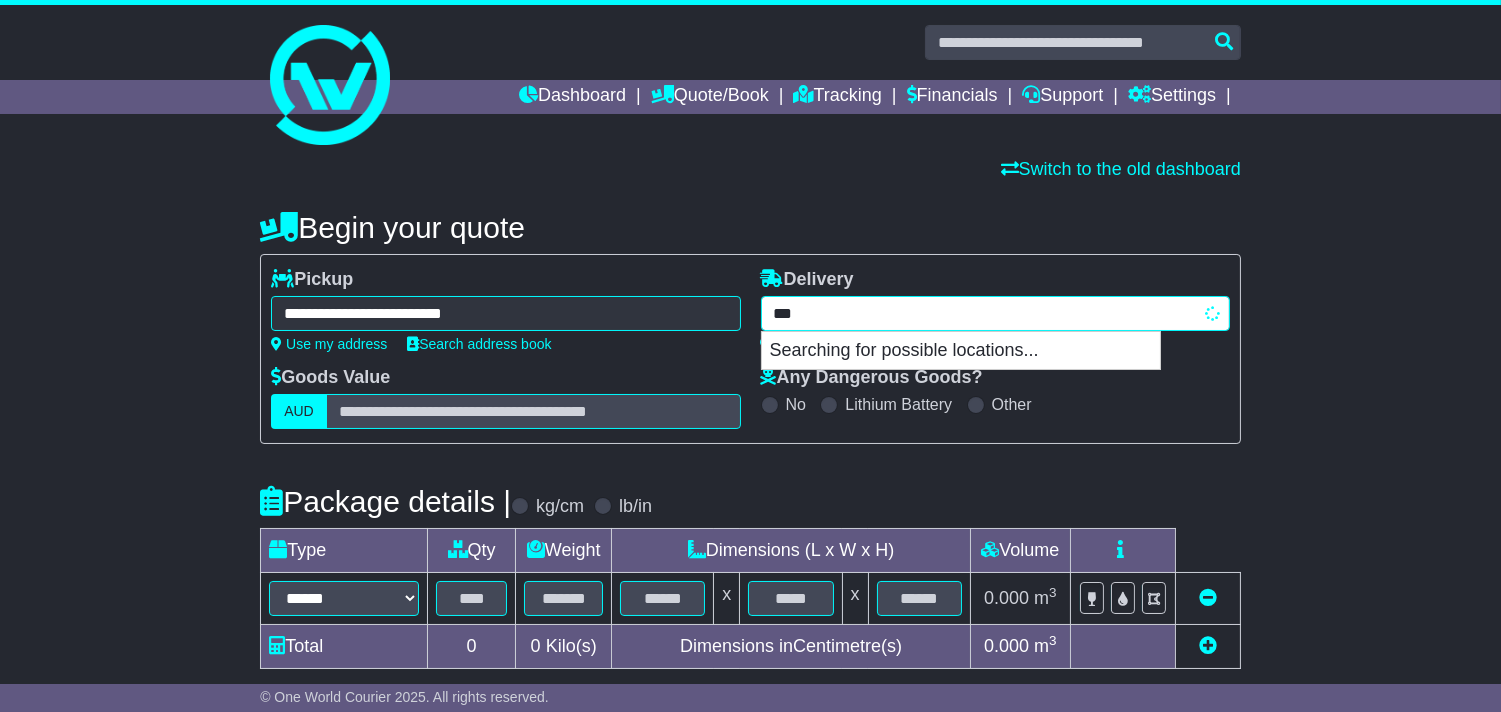 type on "****" 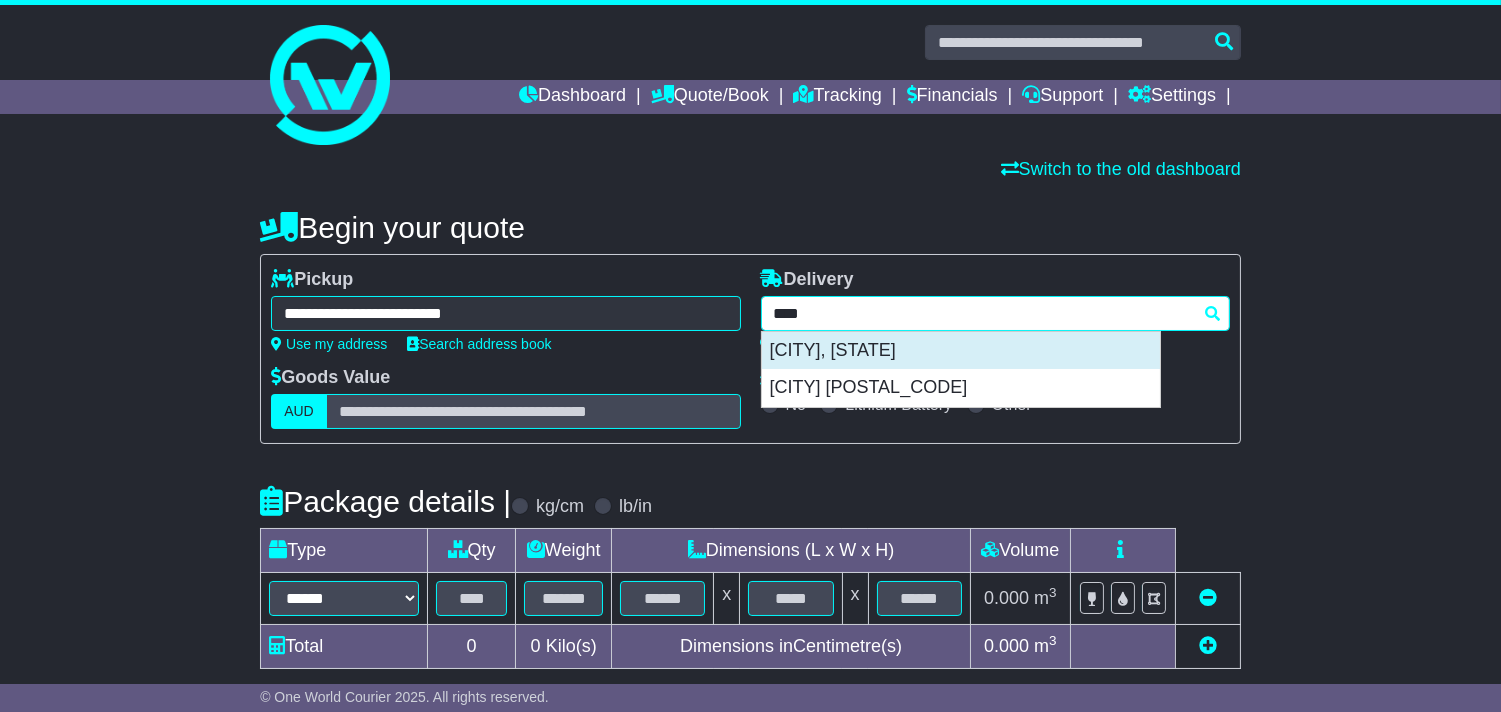 click on "[CITY], [STATE]" at bounding box center (961, 351) 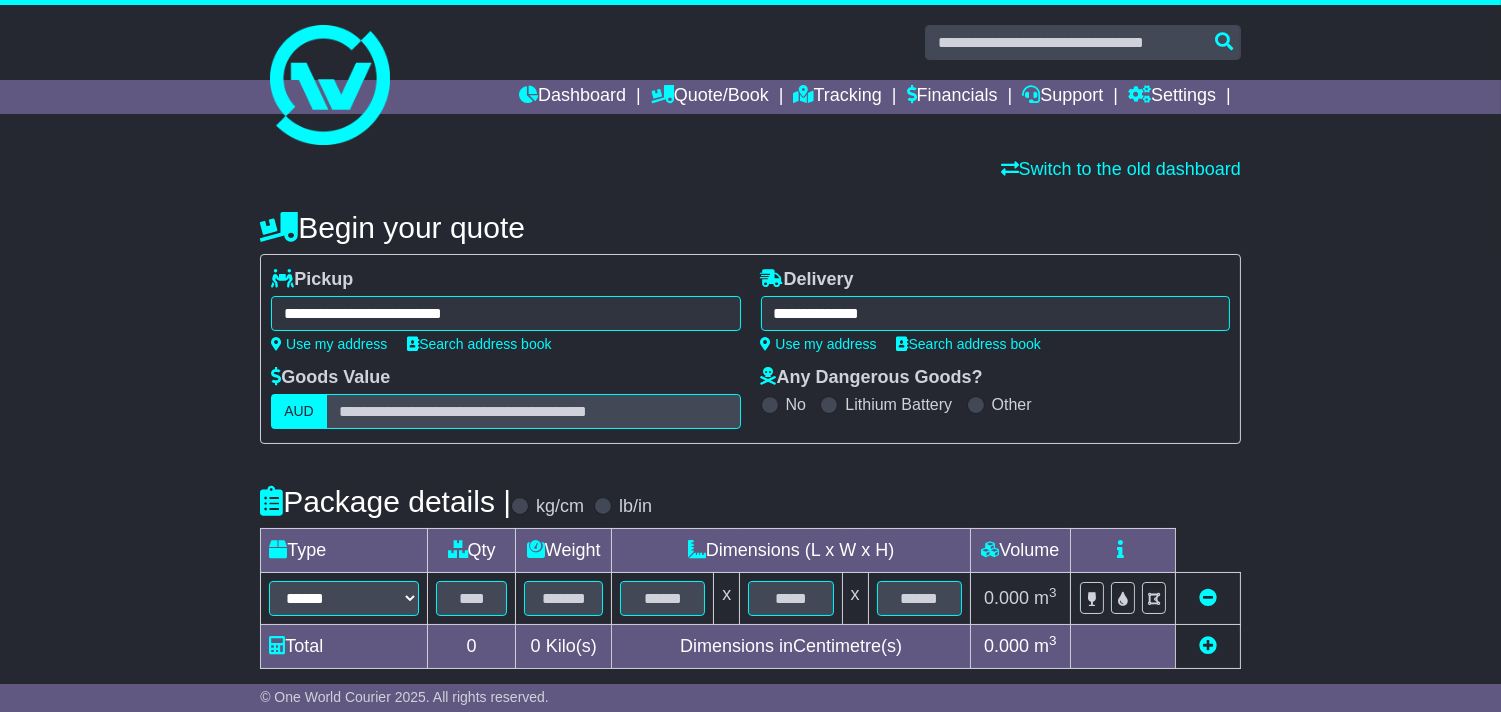 type on "**********" 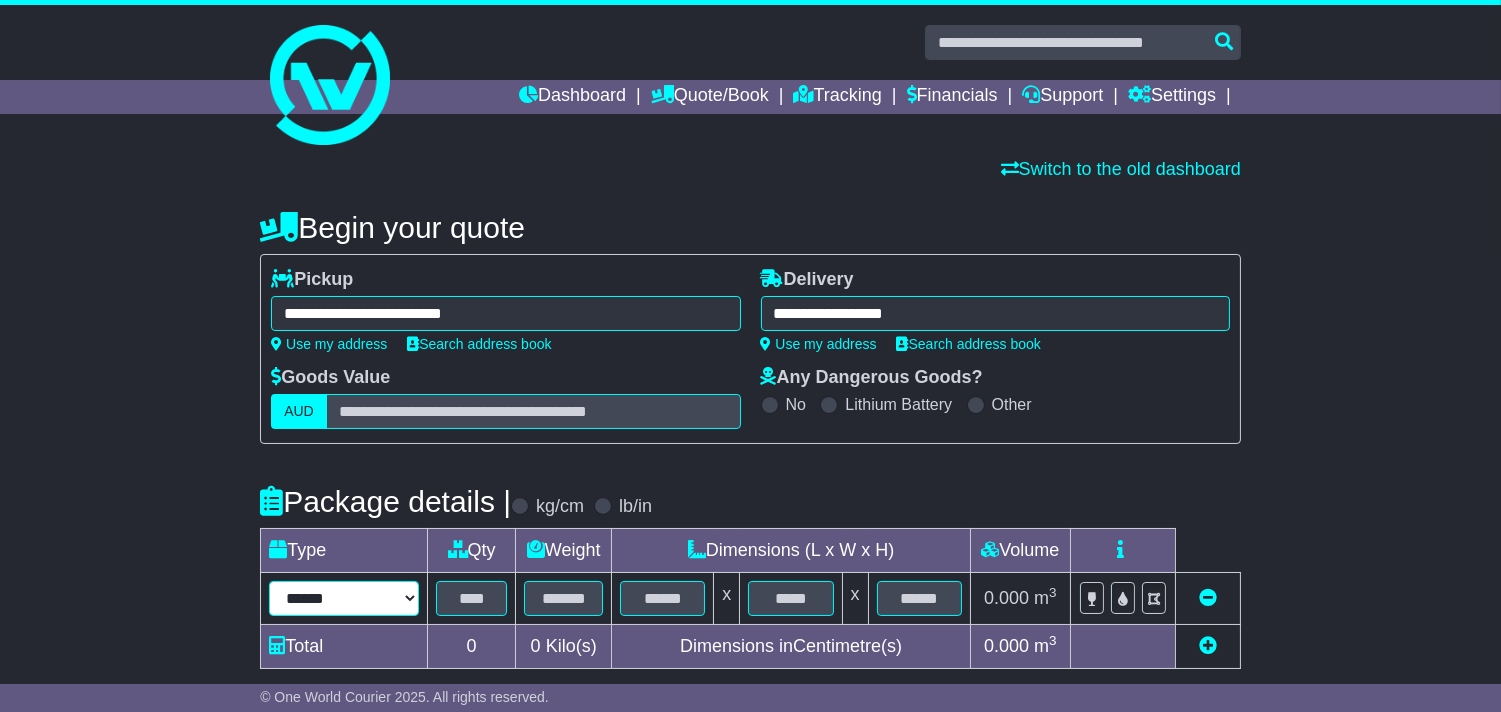 click on "****** ****** *** ******** ***** **** **** ****** *** *******" at bounding box center (344, 598) 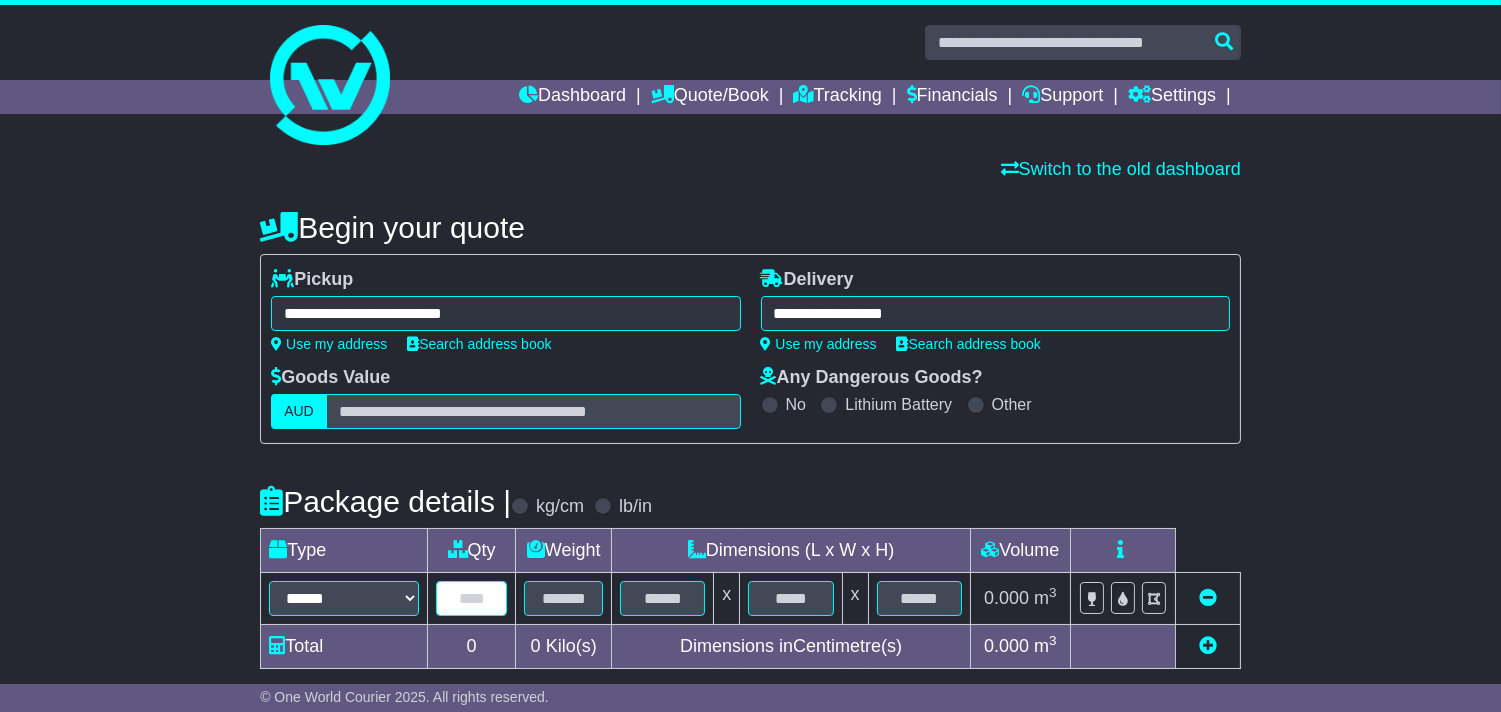 click at bounding box center [471, 598] 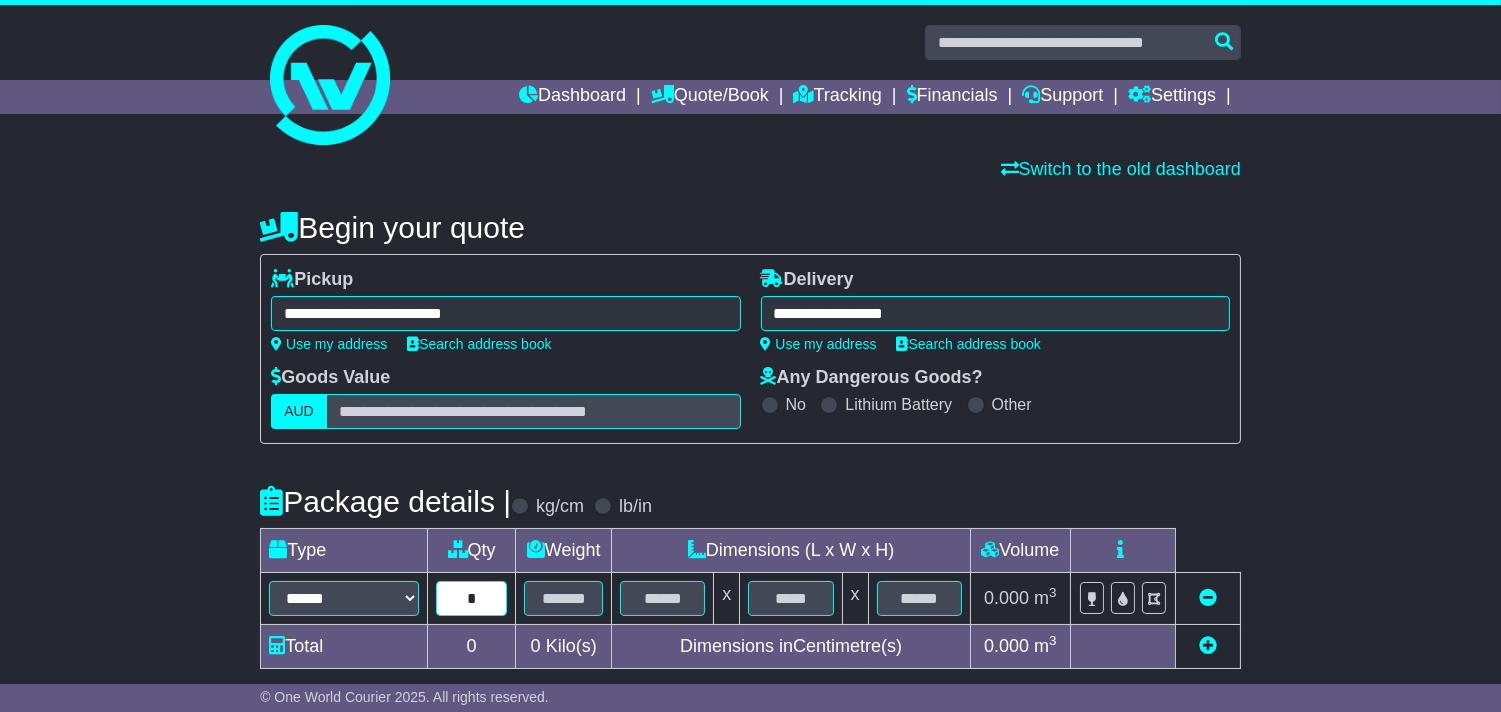 type on "*" 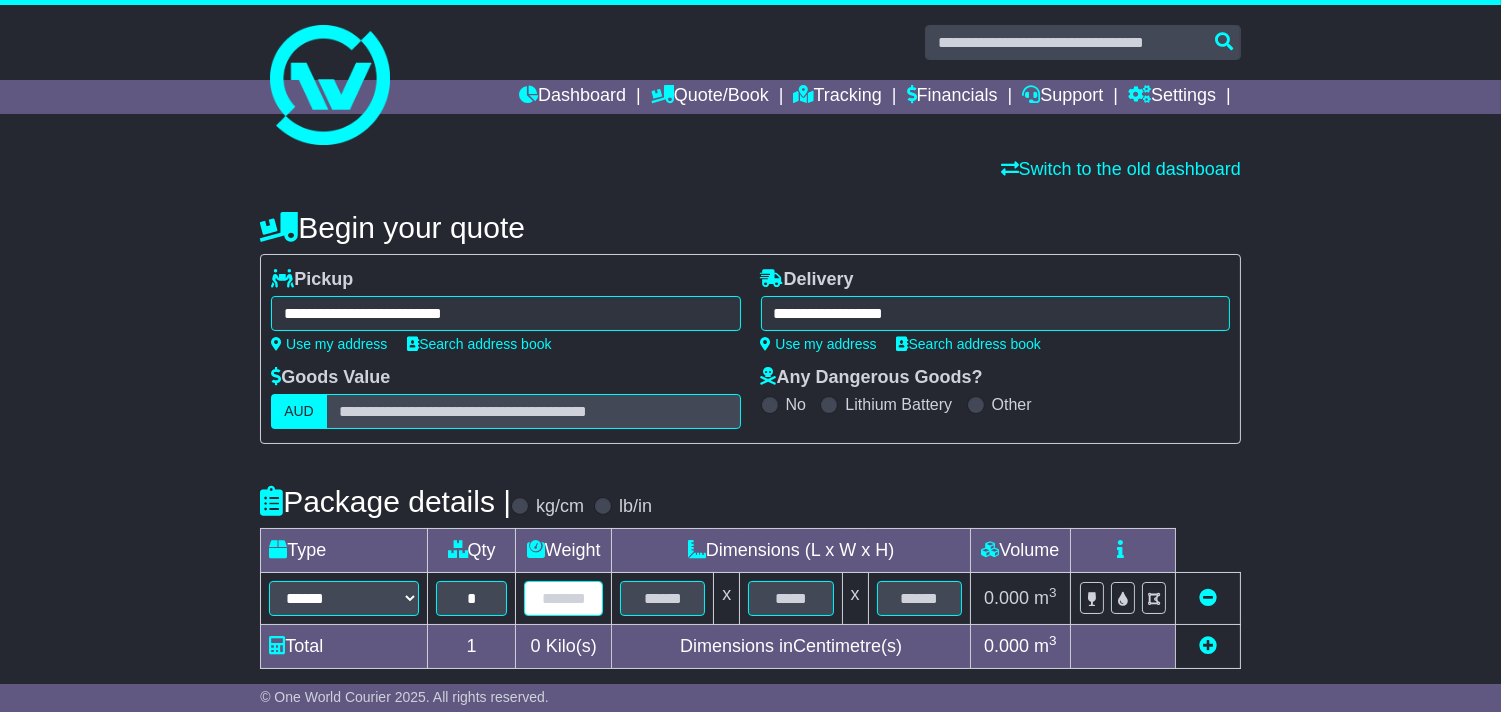 click at bounding box center (563, 598) 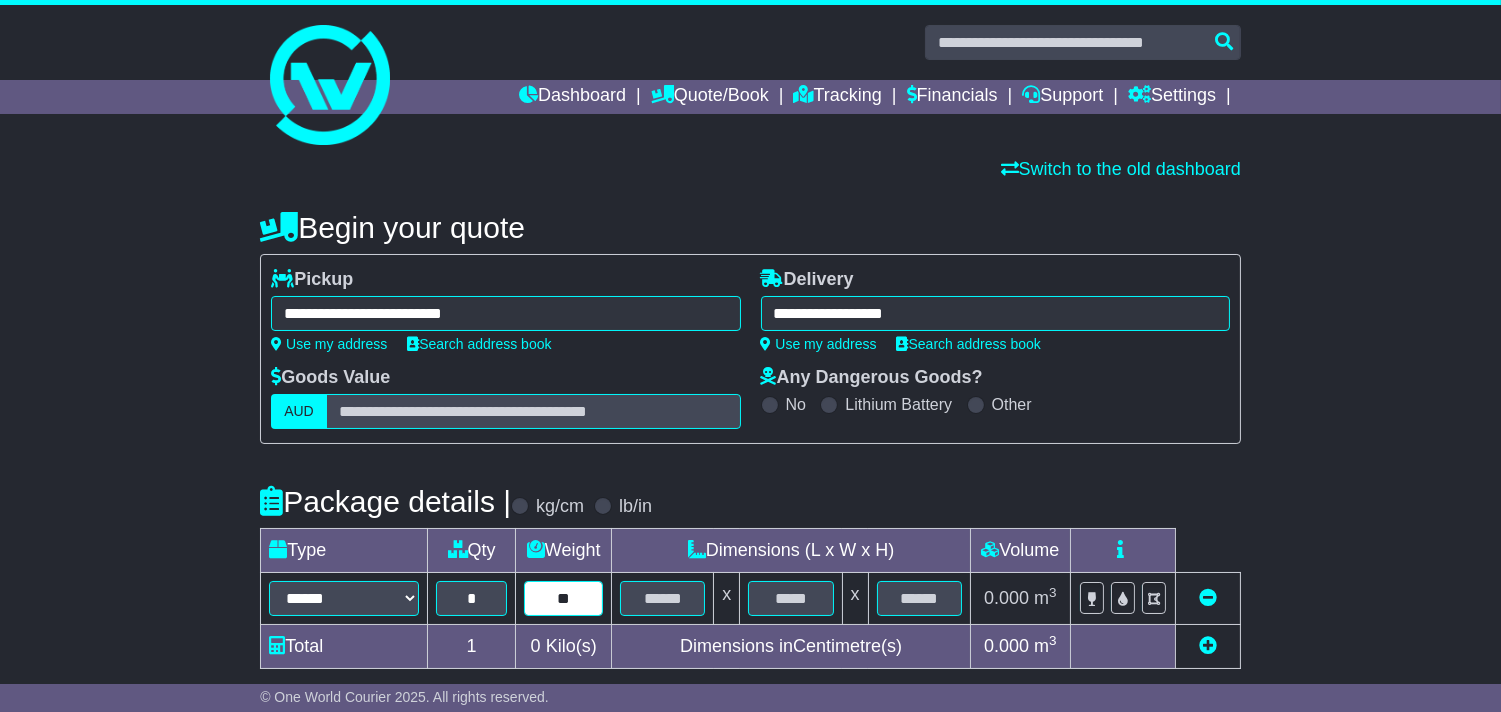 type on "**" 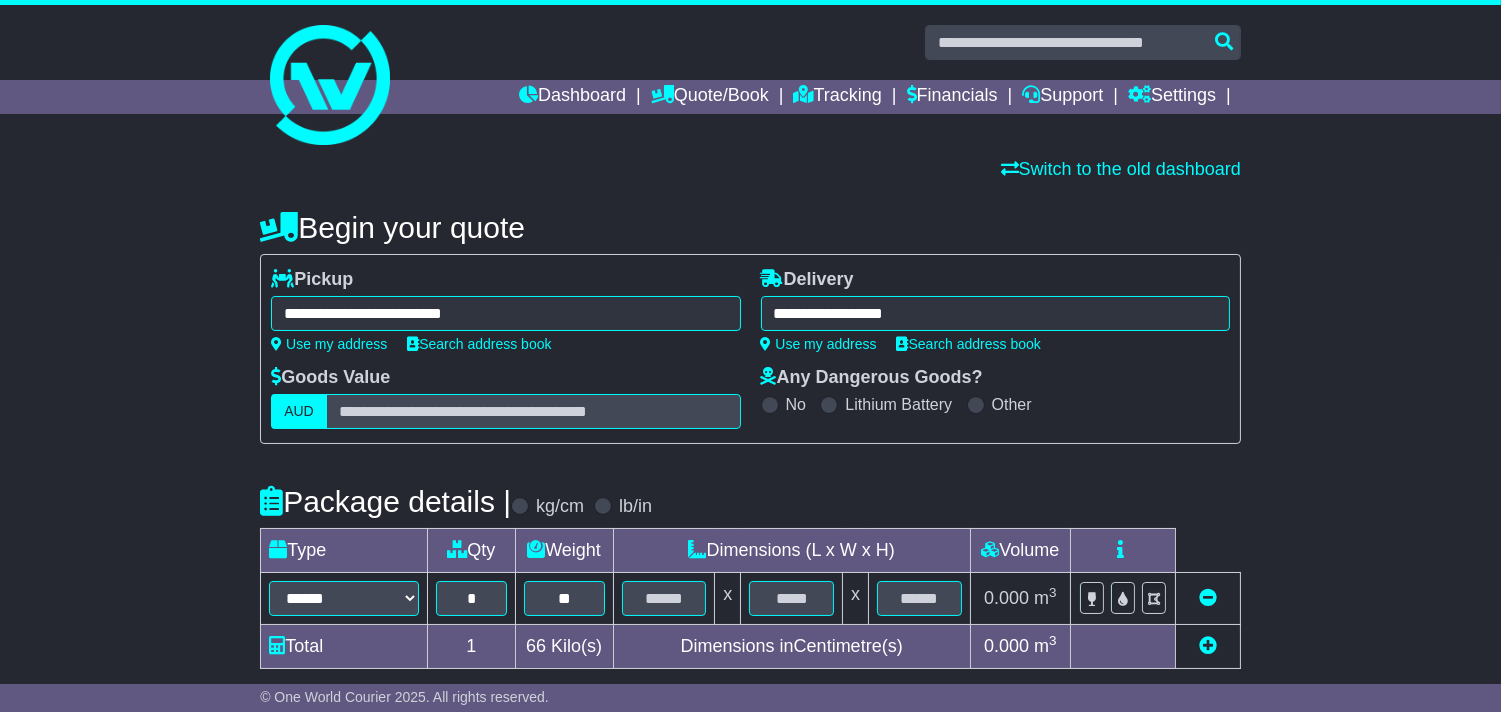 click at bounding box center [664, 599] 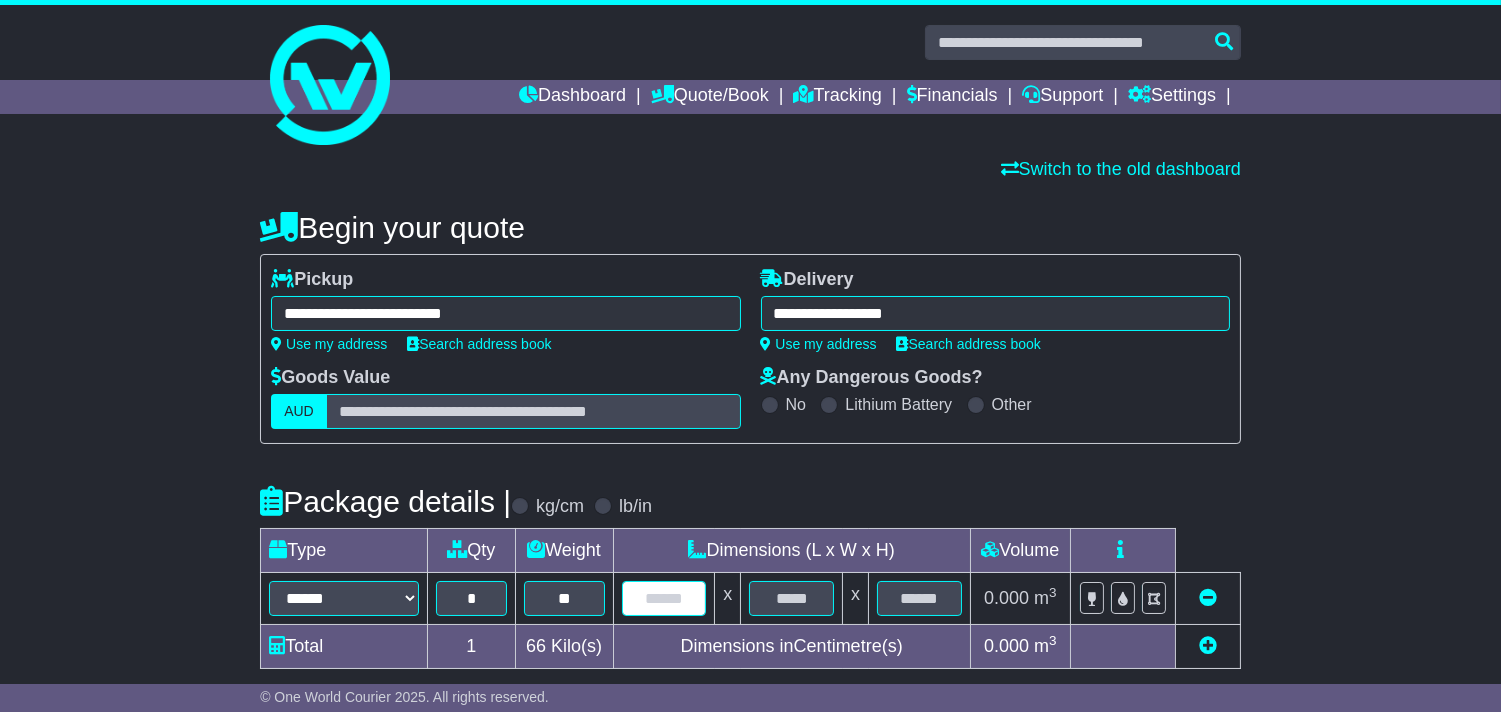 click at bounding box center [664, 598] 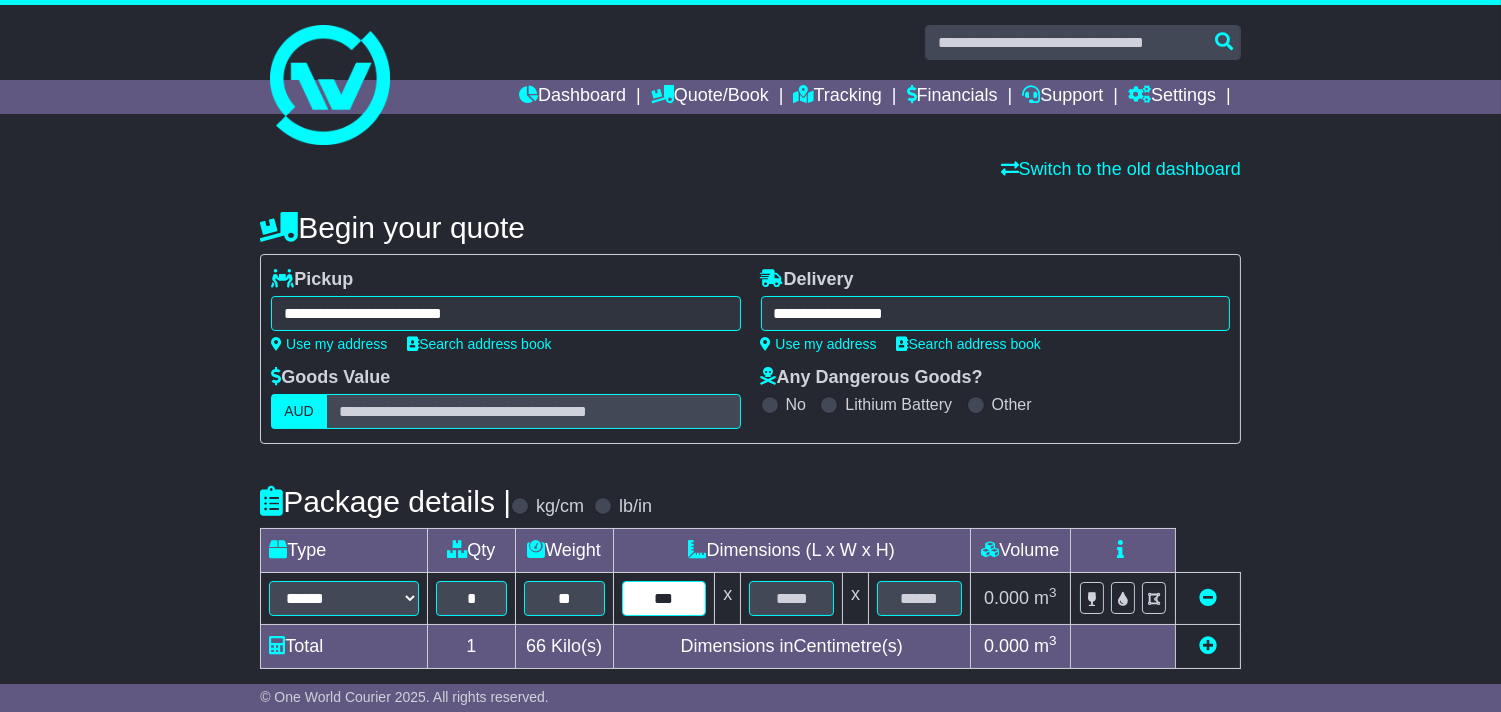 type on "***" 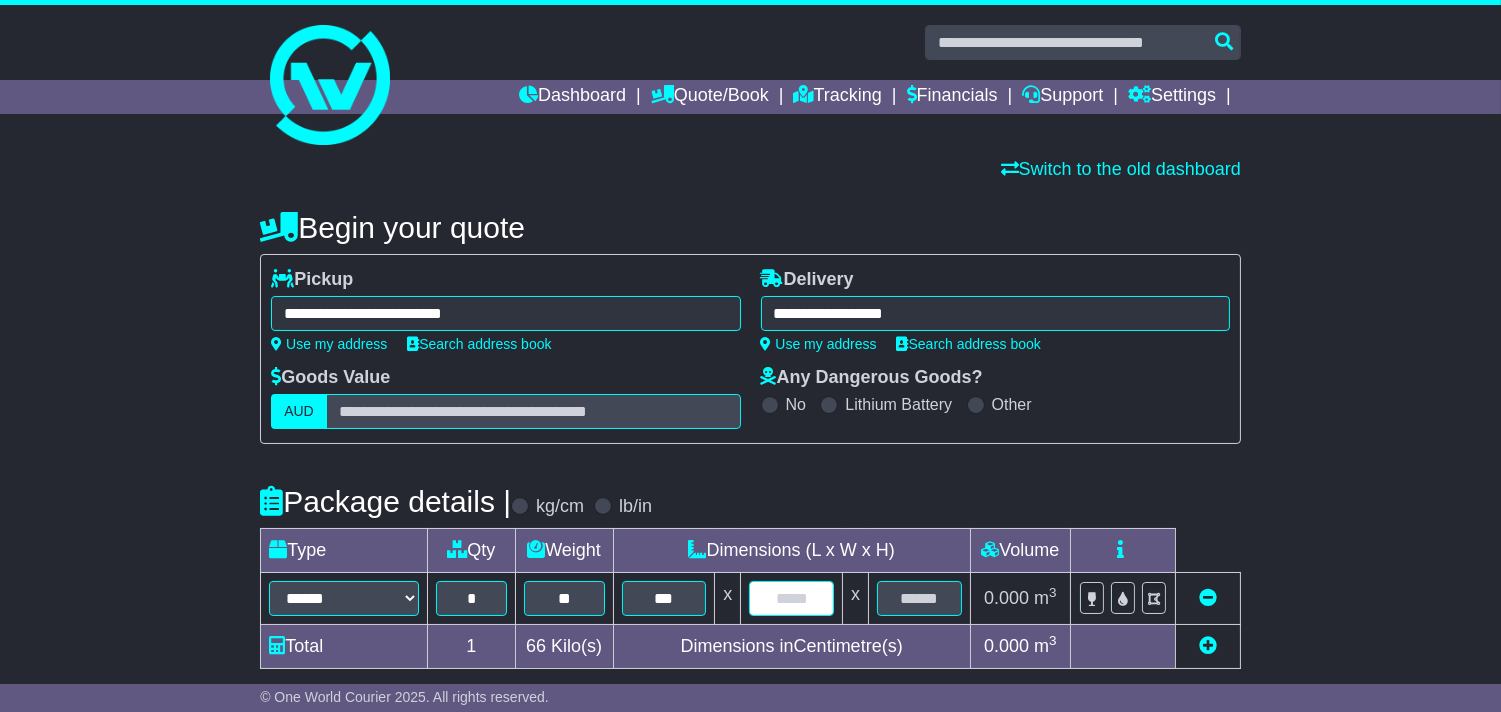 click at bounding box center (791, 598) 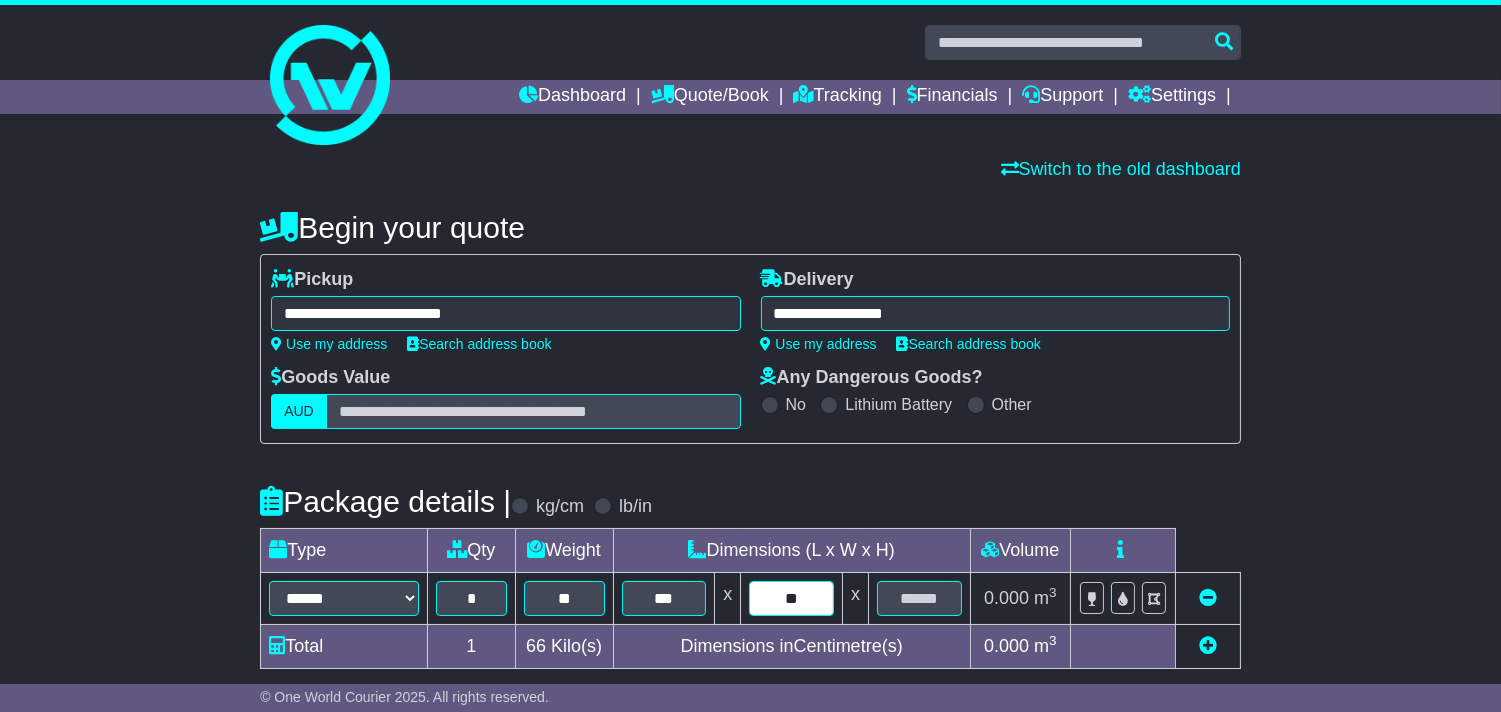 type on "**" 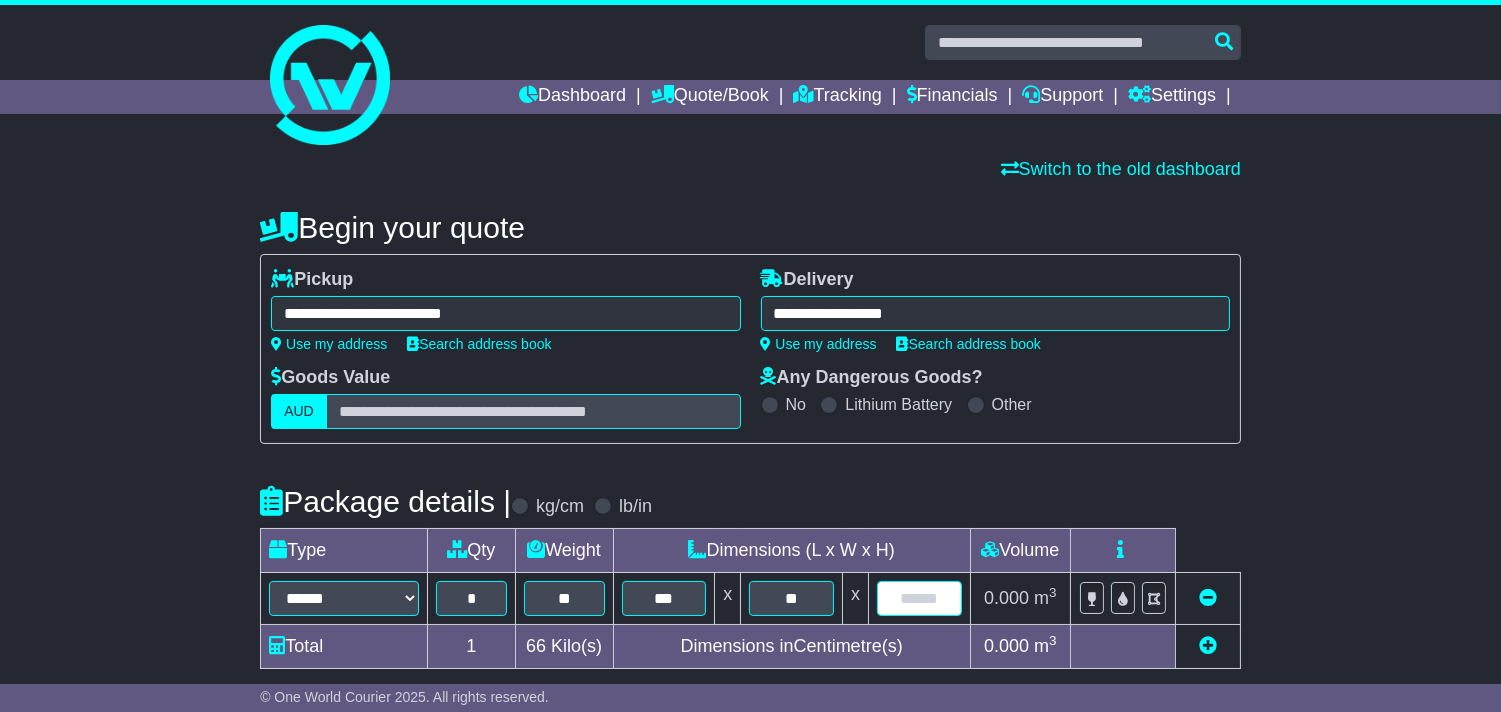 click at bounding box center [919, 598] 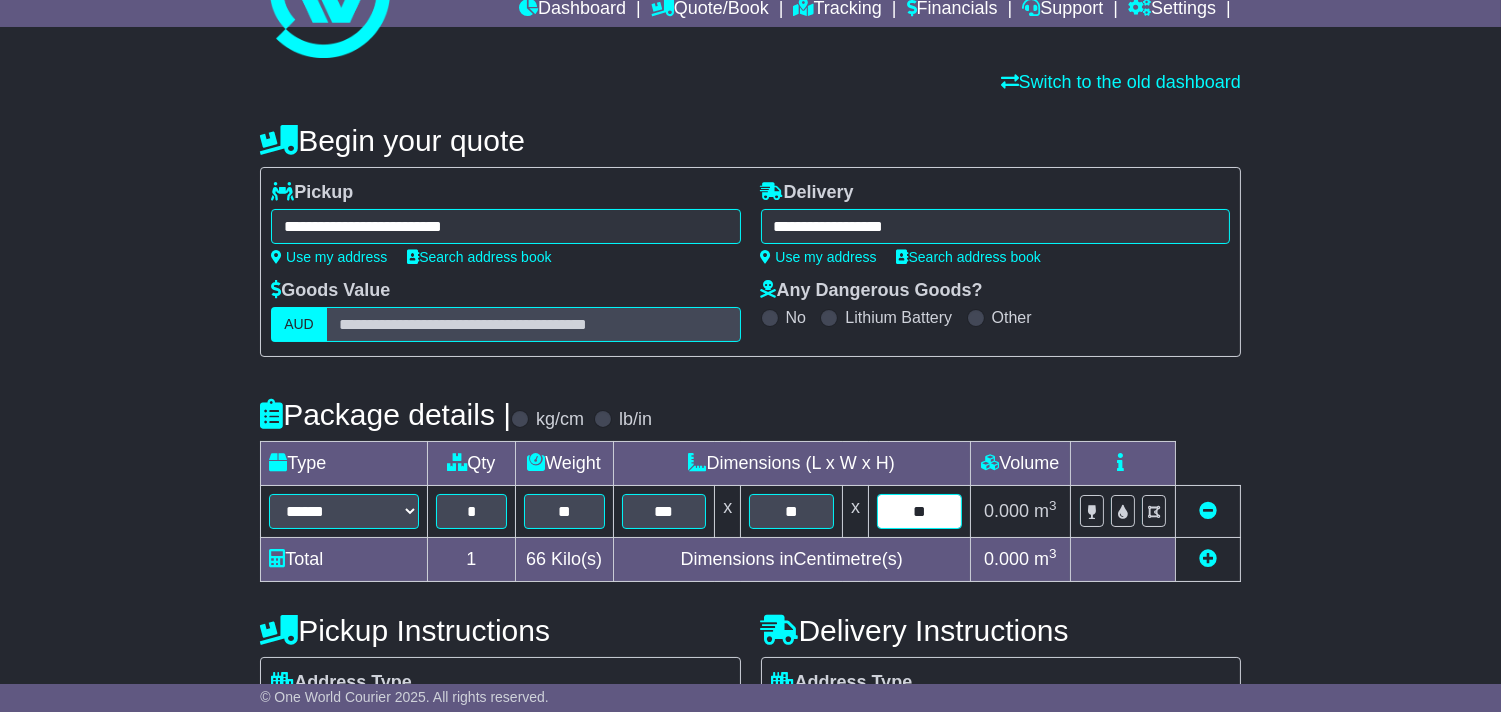 scroll, scrollTop: 222, scrollLeft: 0, axis: vertical 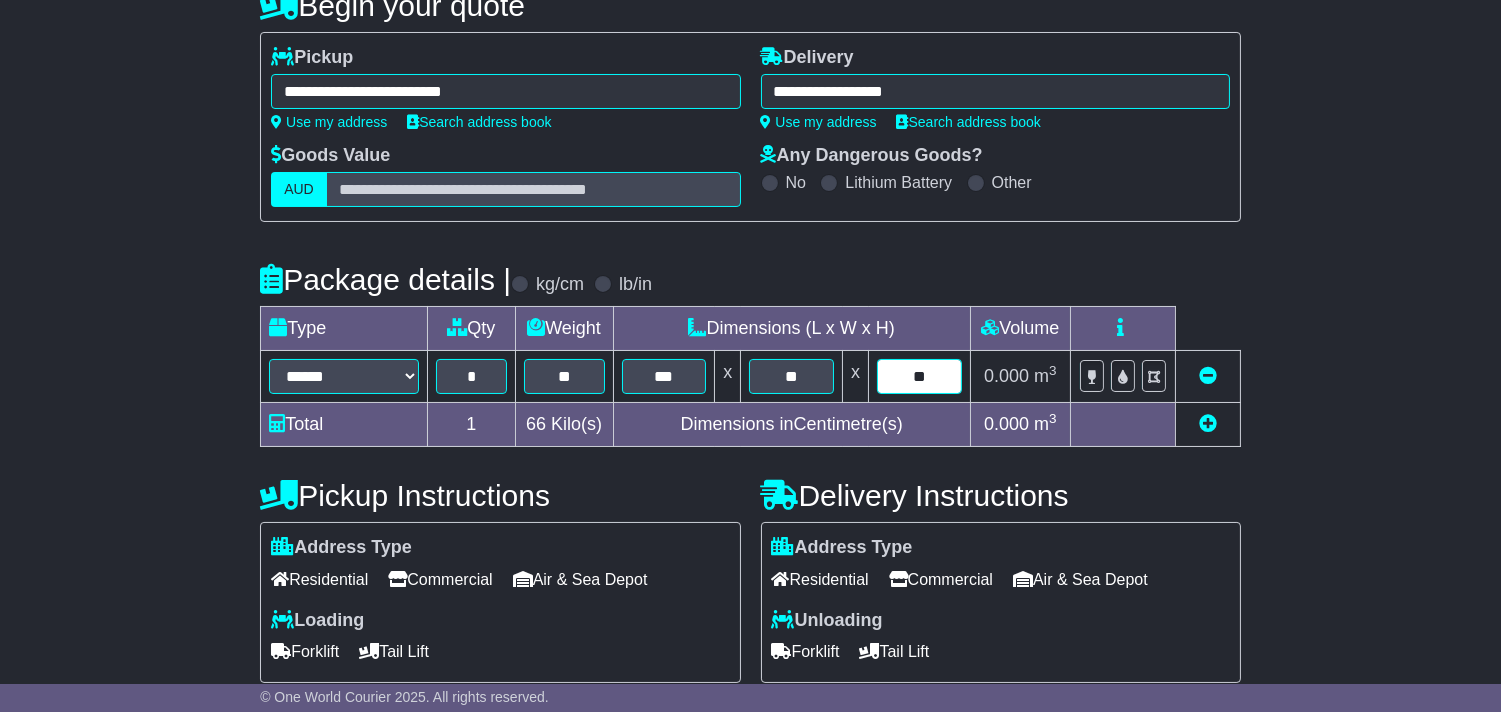 type on "**" 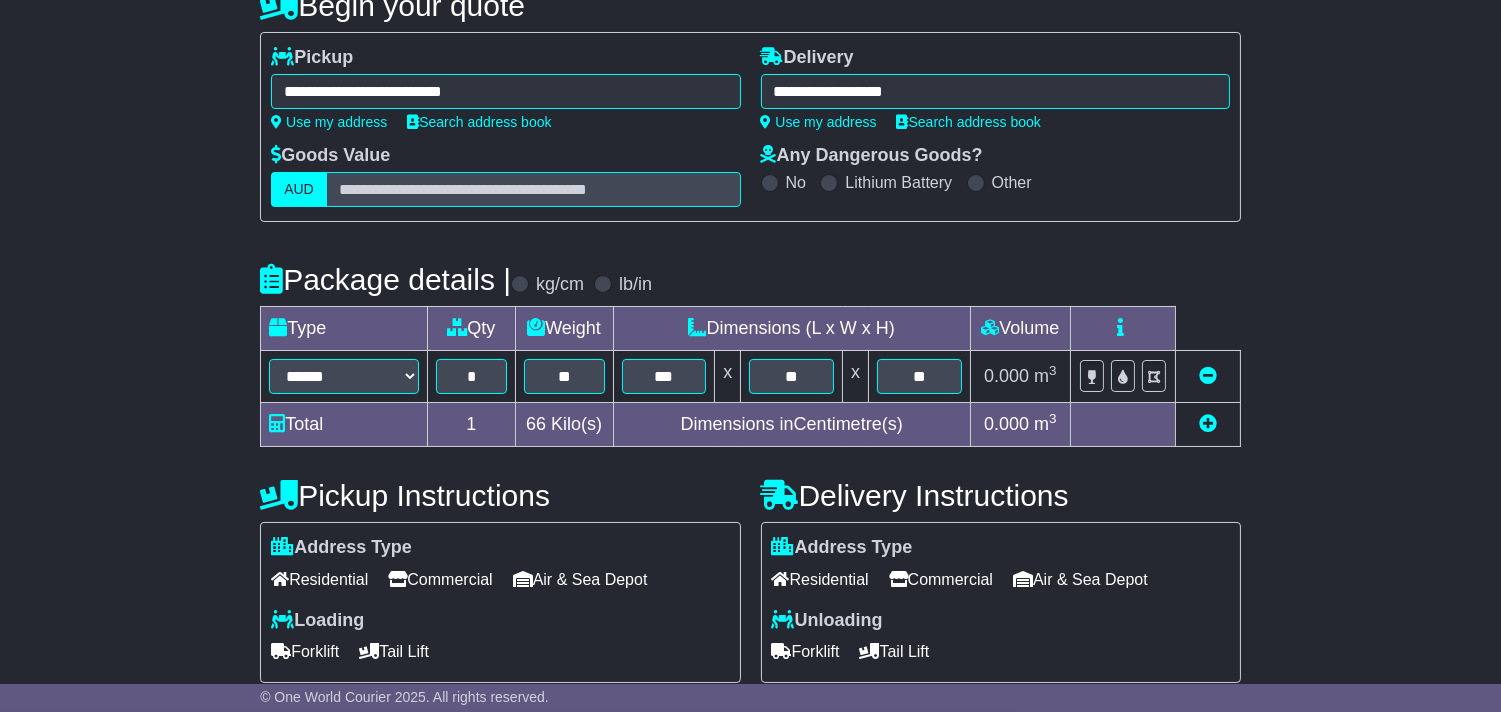 click on "Commercial" at bounding box center (941, 579) 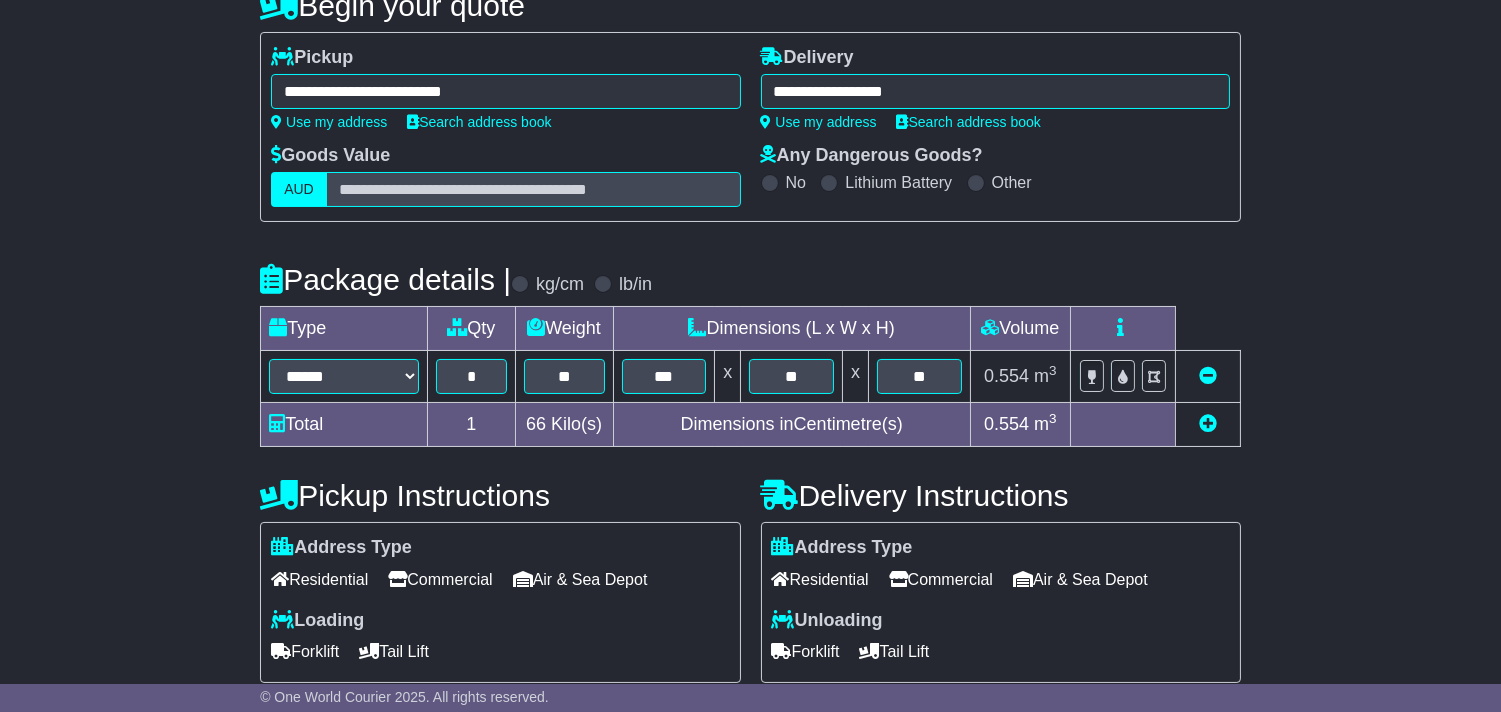 click on "Forklift" at bounding box center (806, 651) 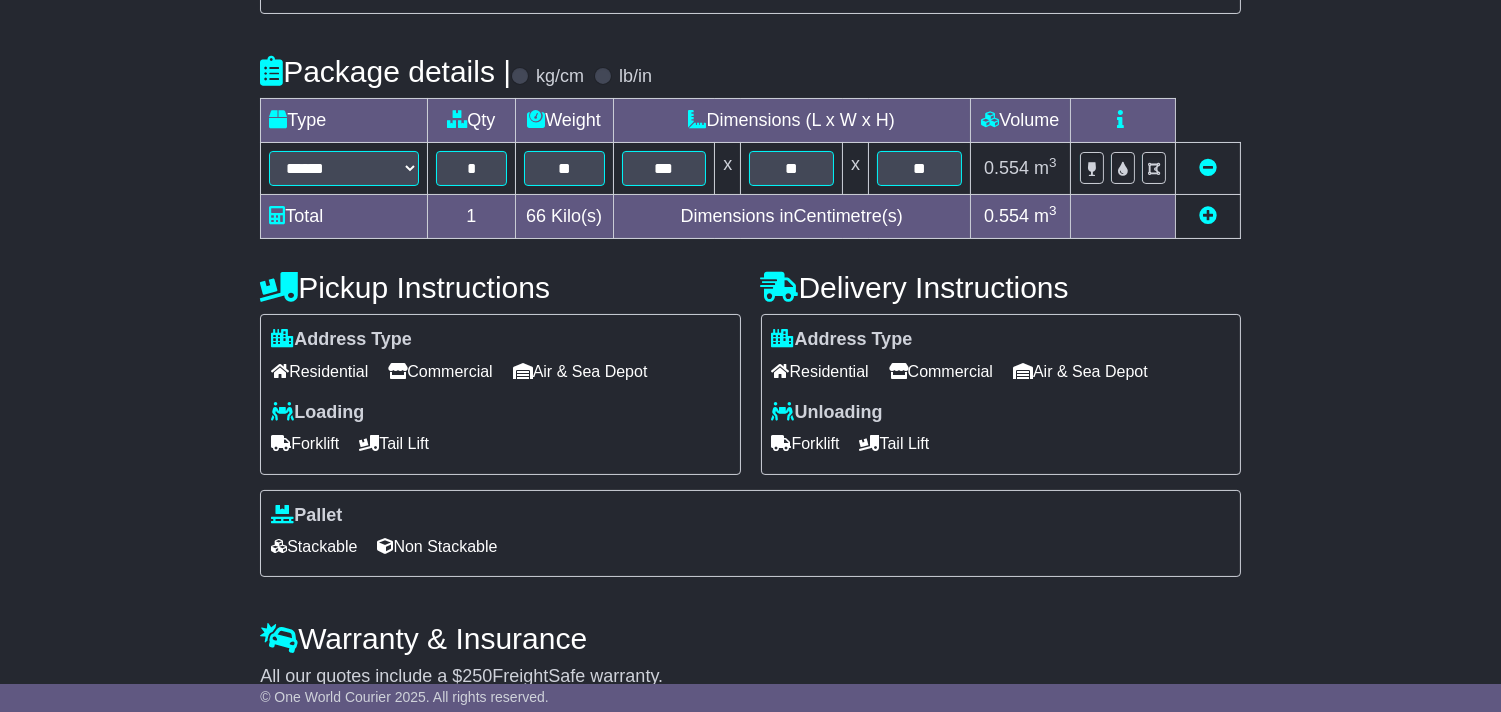 scroll, scrollTop: 444, scrollLeft: 0, axis: vertical 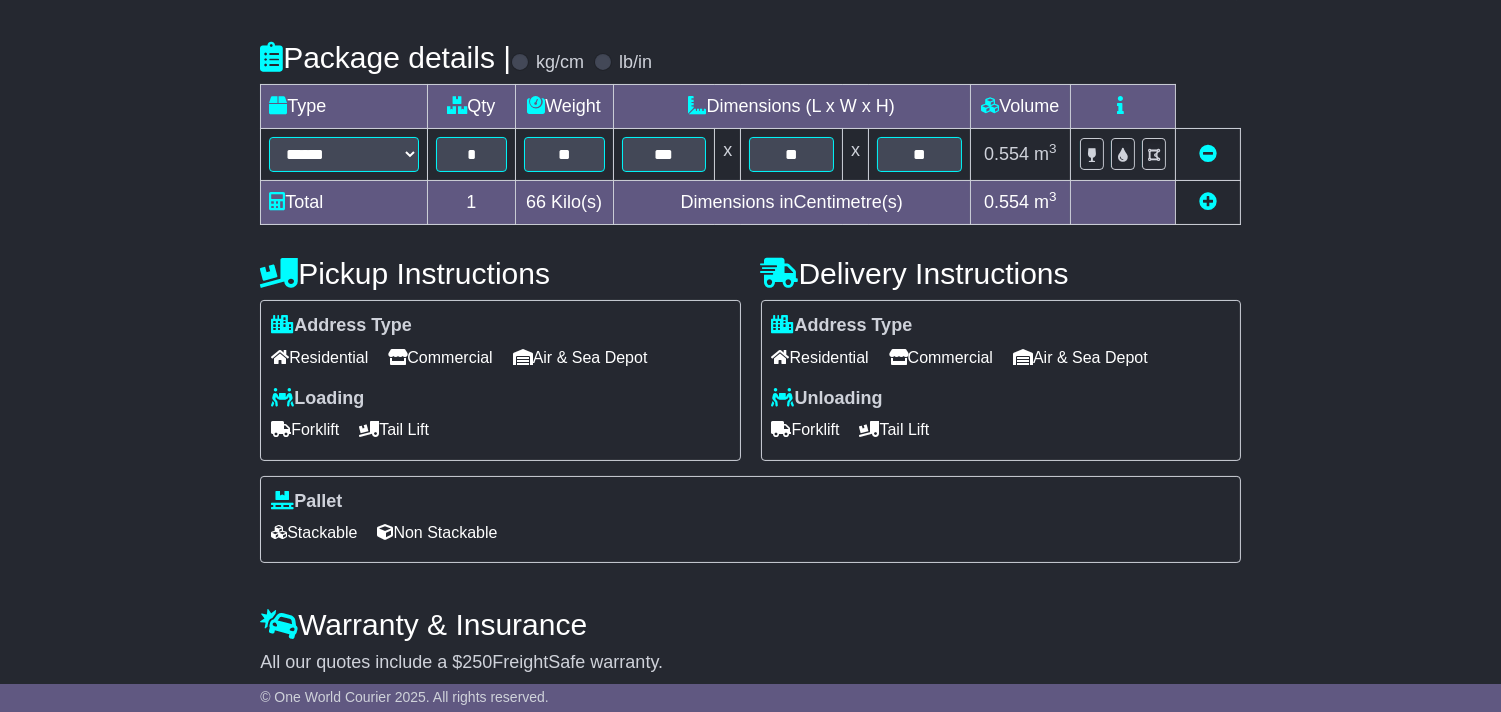 click on "Stackable" at bounding box center [314, 532] 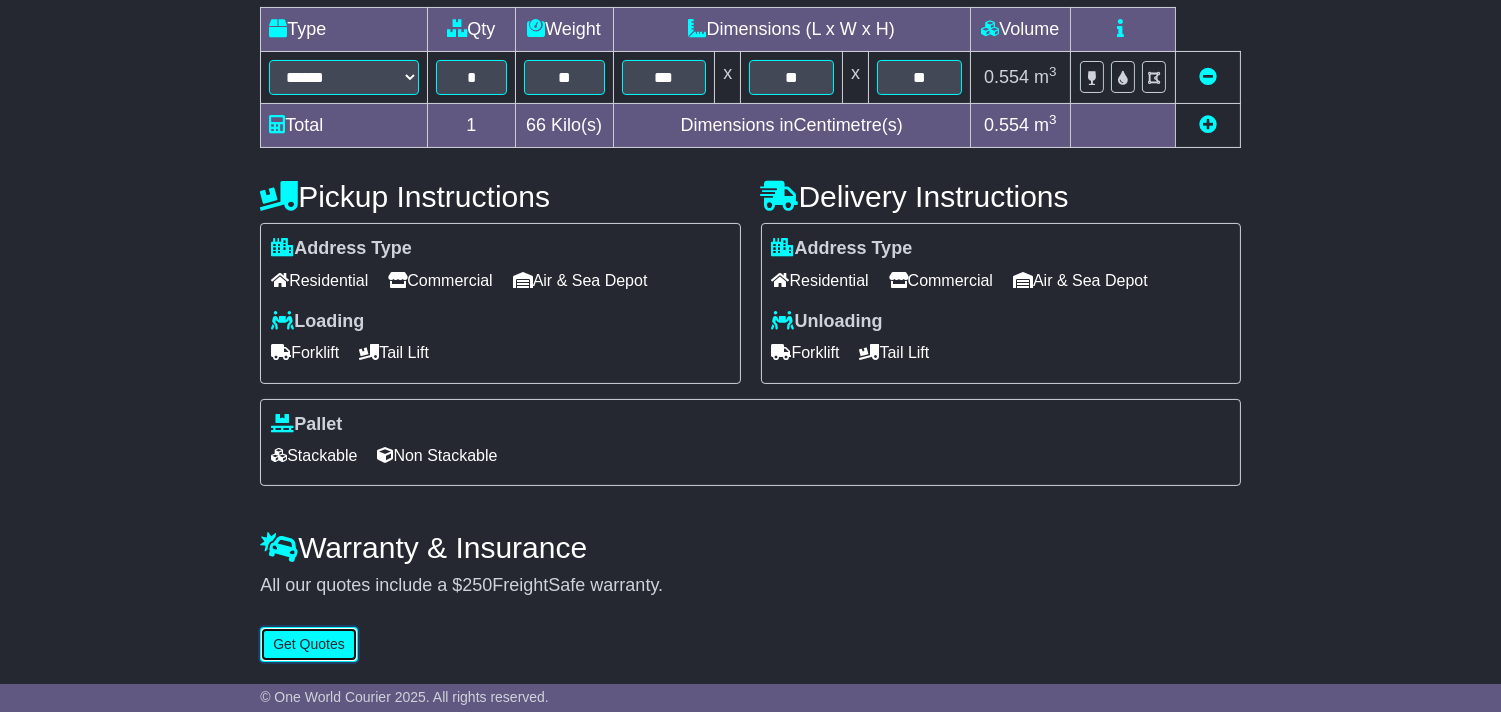 click on "Get Quotes" at bounding box center (309, 644) 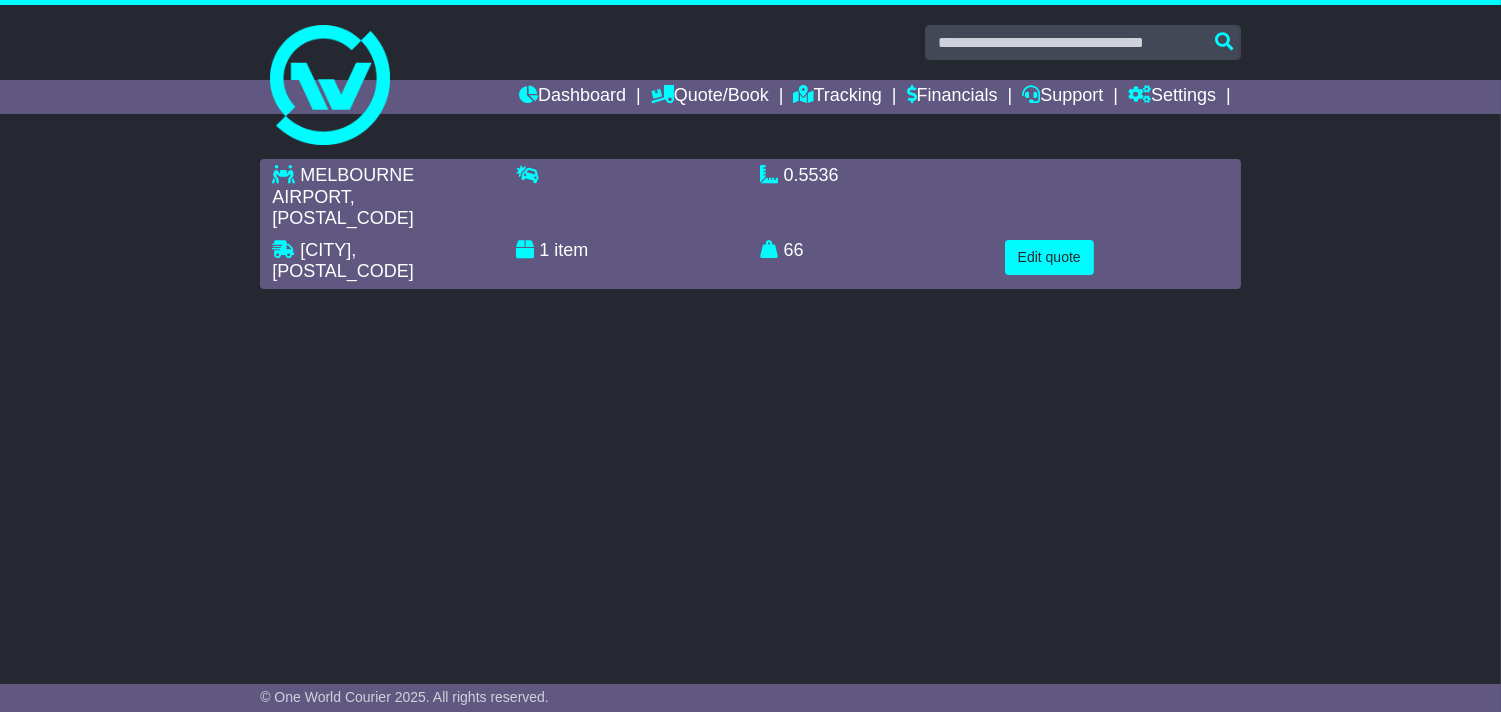 scroll, scrollTop: 0, scrollLeft: 0, axis: both 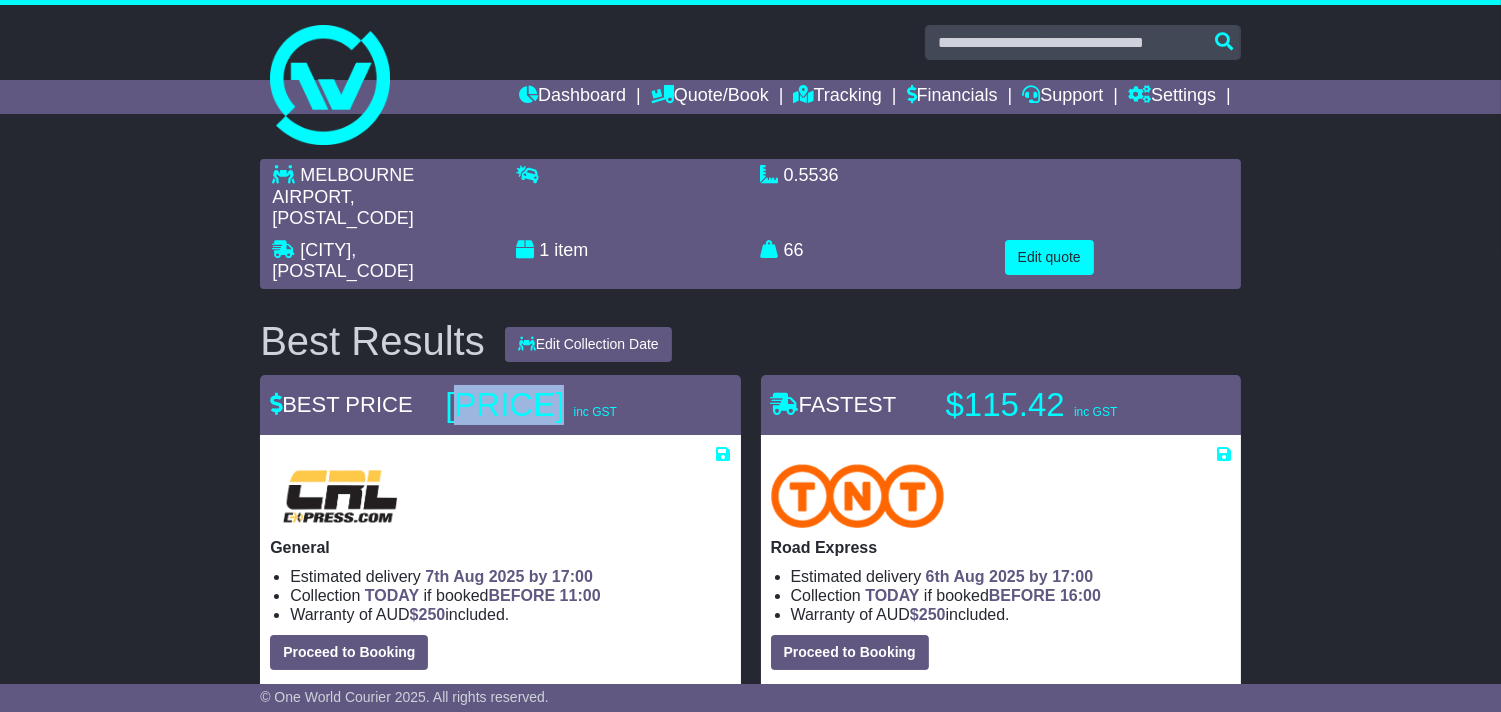 drag, startPoint x: 466, startPoint y: 381, endPoint x: 562, endPoint y: 374, distance: 96.25487 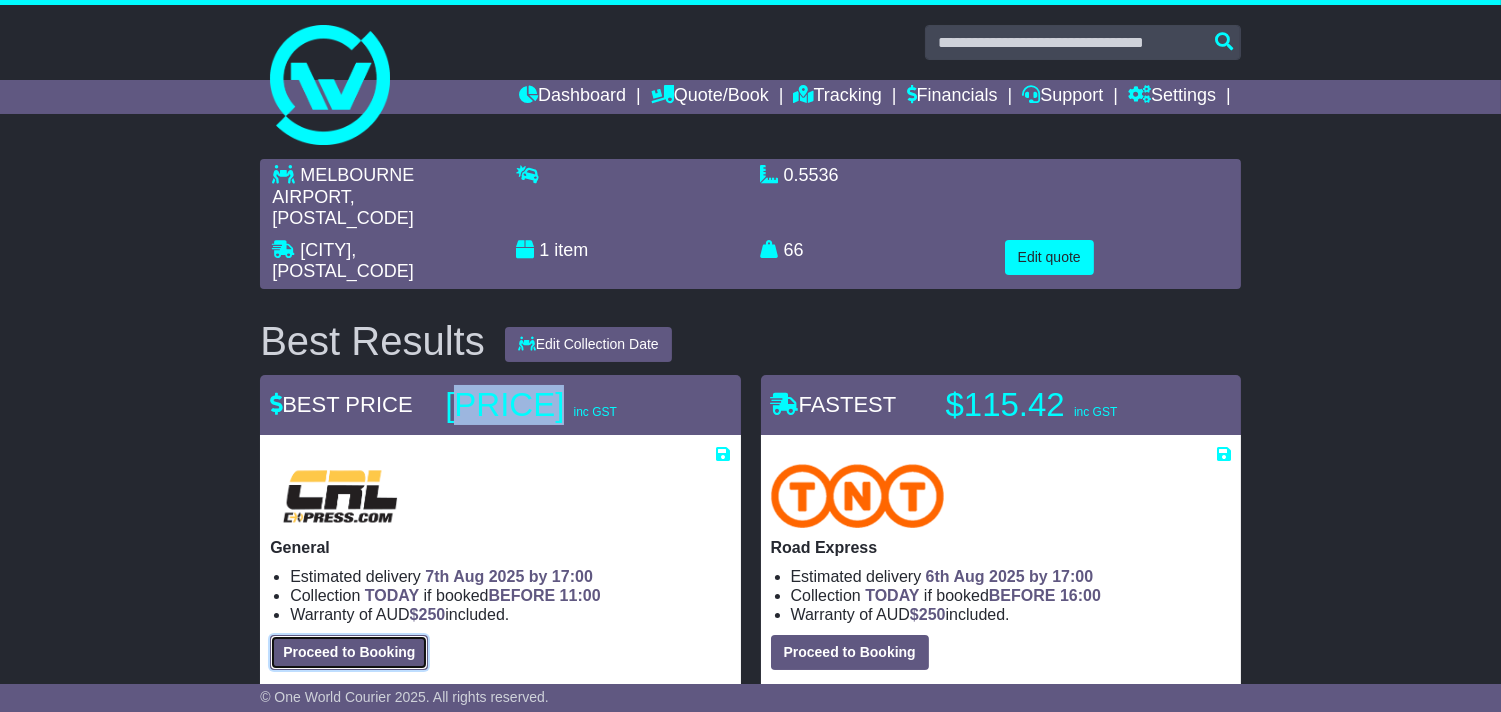 drag, startPoint x: 325, startPoint y: 634, endPoint x: 413, endPoint y: 627, distance: 88.27797 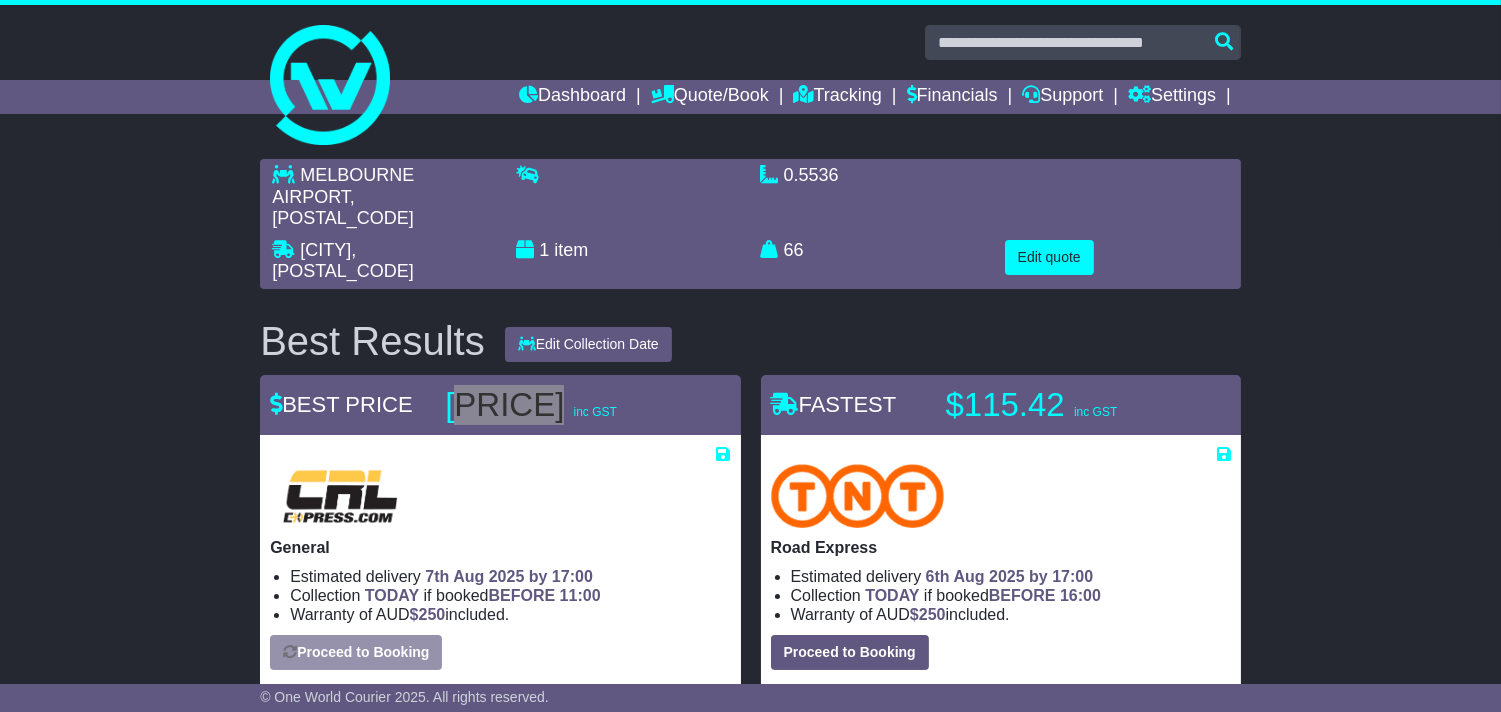 select on "*****" 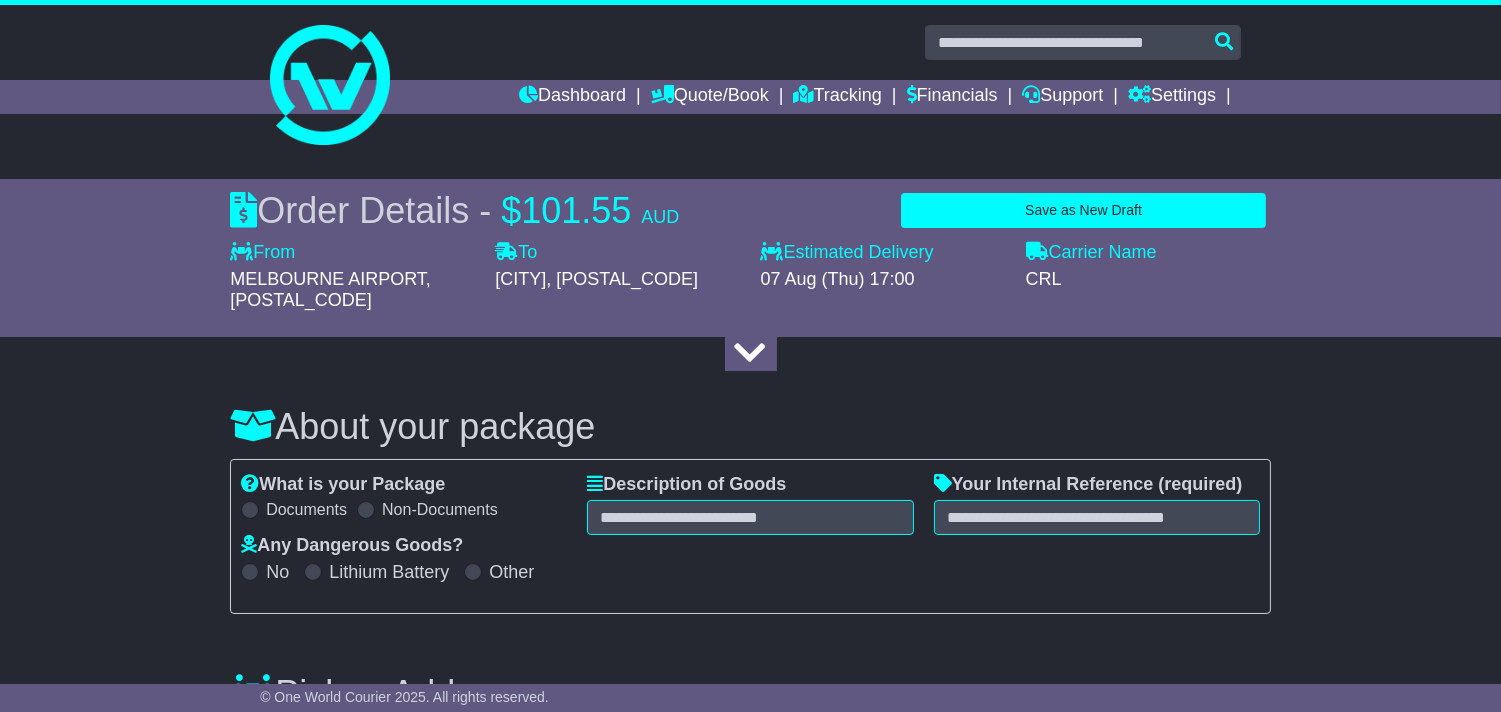 select 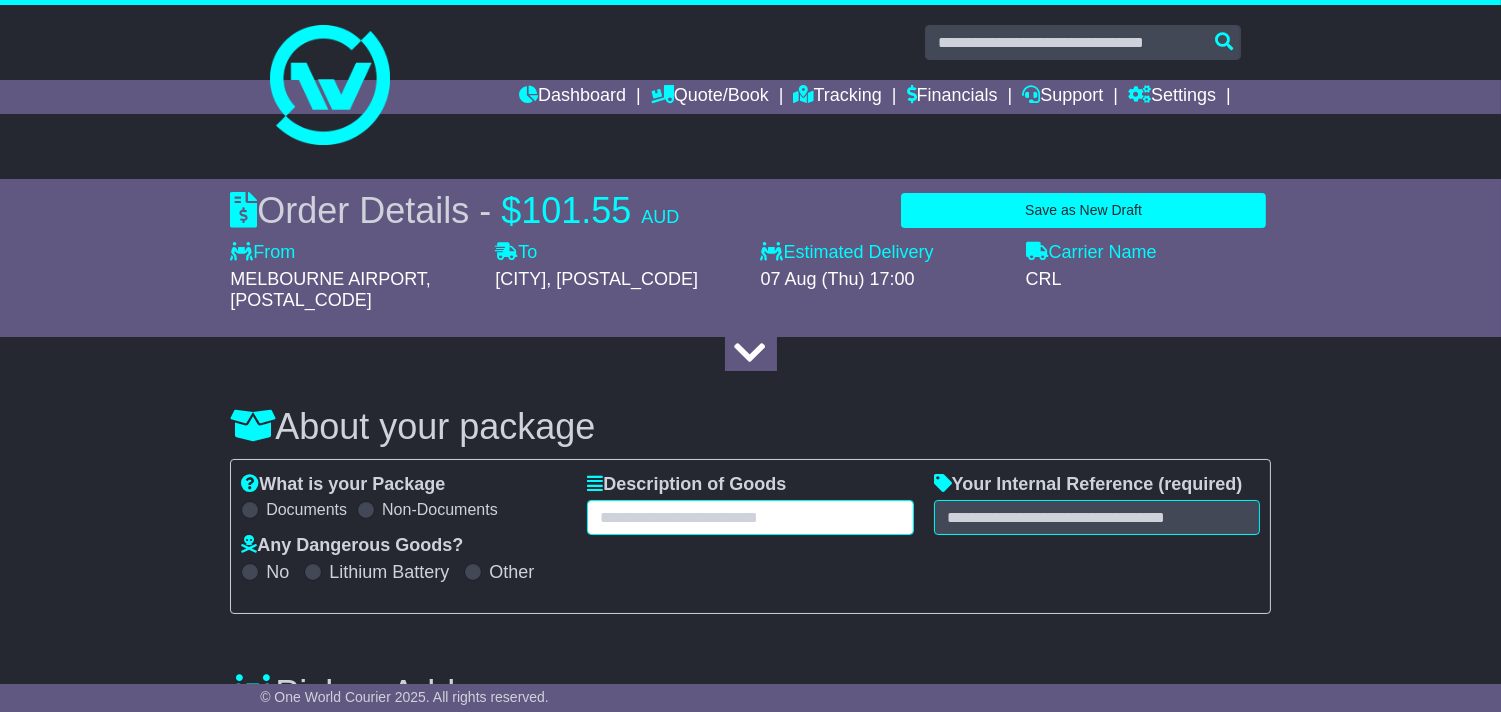 click at bounding box center (750, 517) 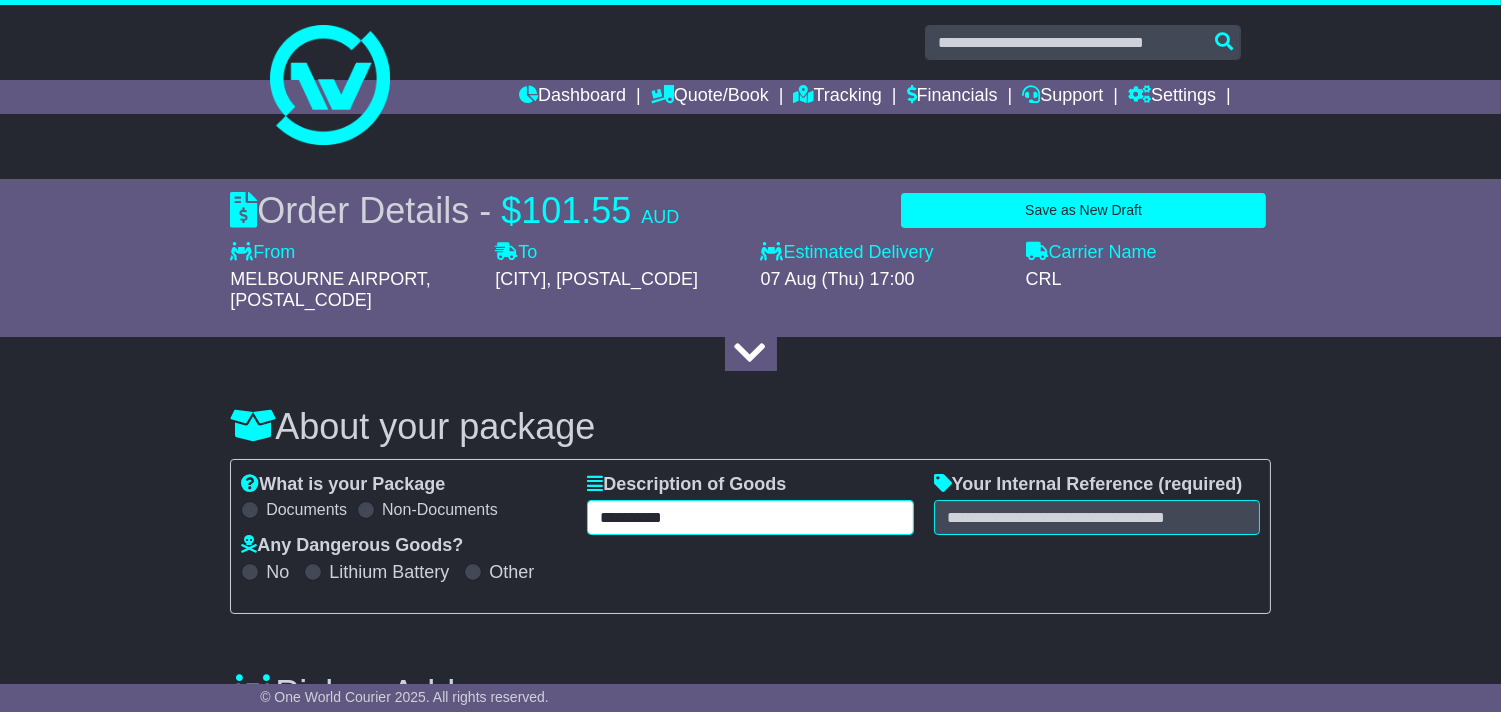 type on "**********" 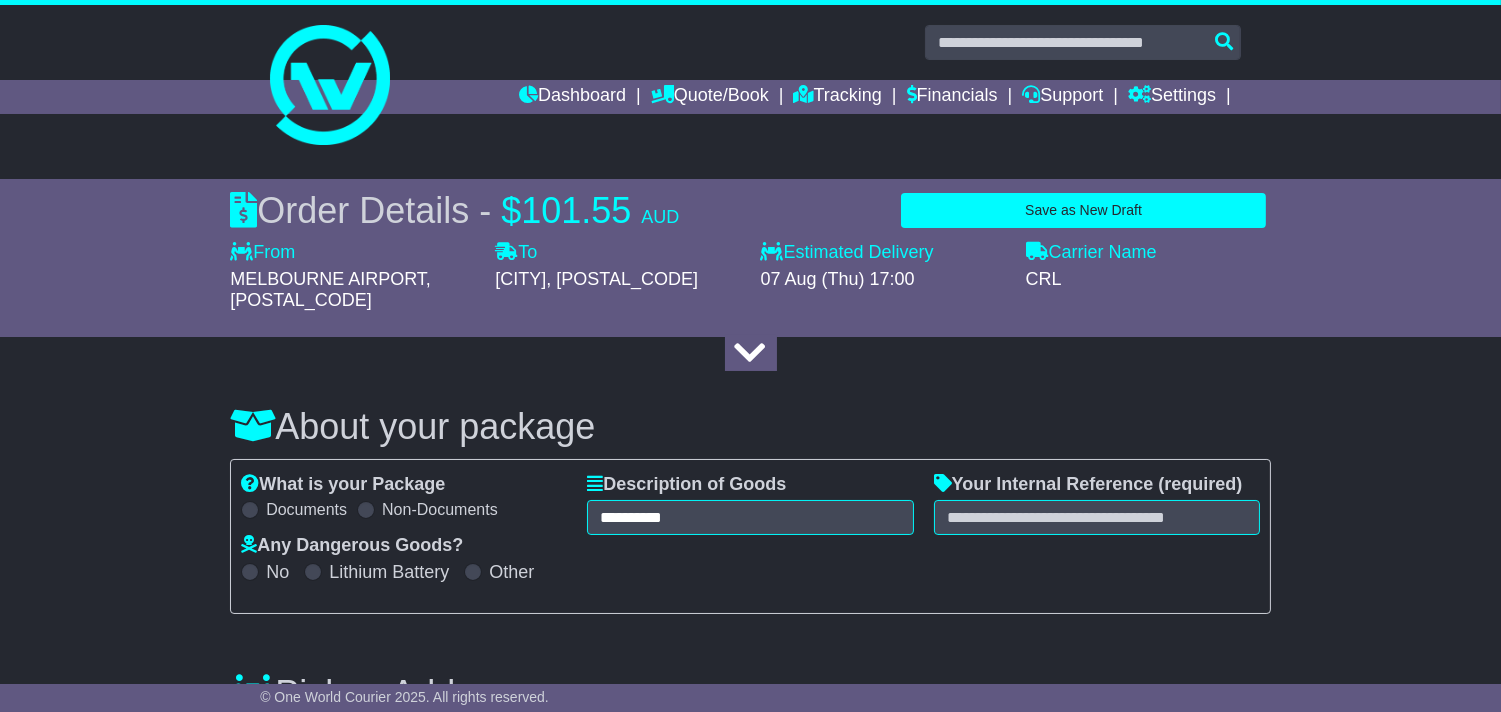 click on "**********" at bounding box center (750, 536) 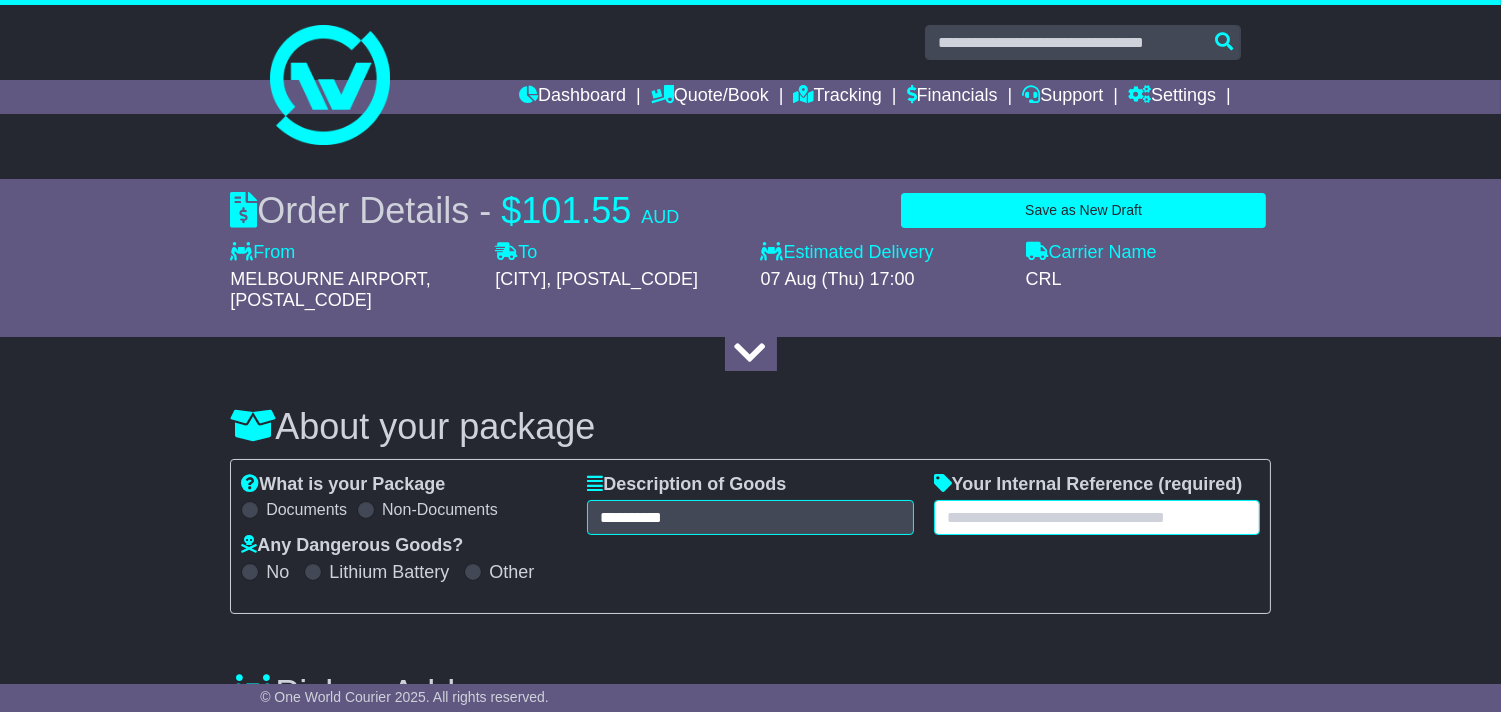 click at bounding box center (1097, 517) 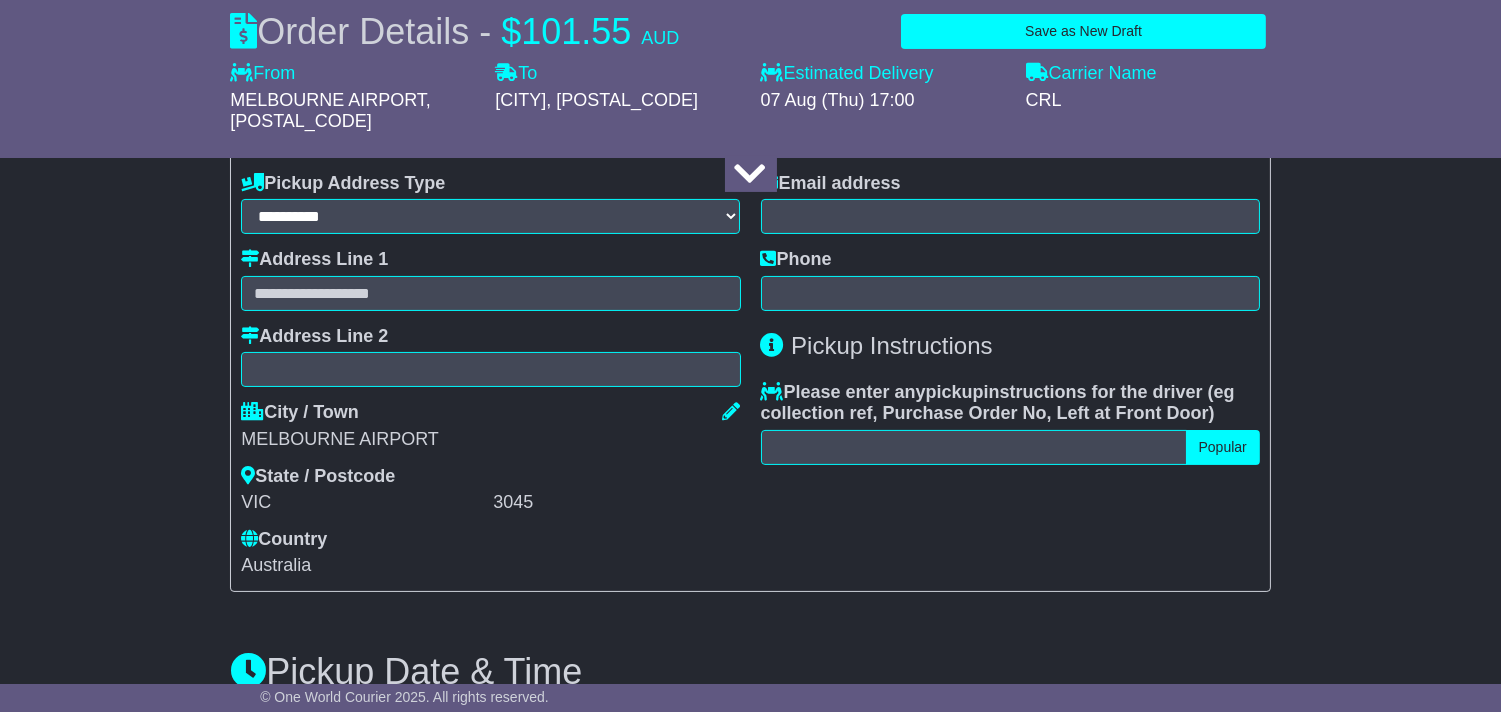 scroll, scrollTop: 444, scrollLeft: 0, axis: vertical 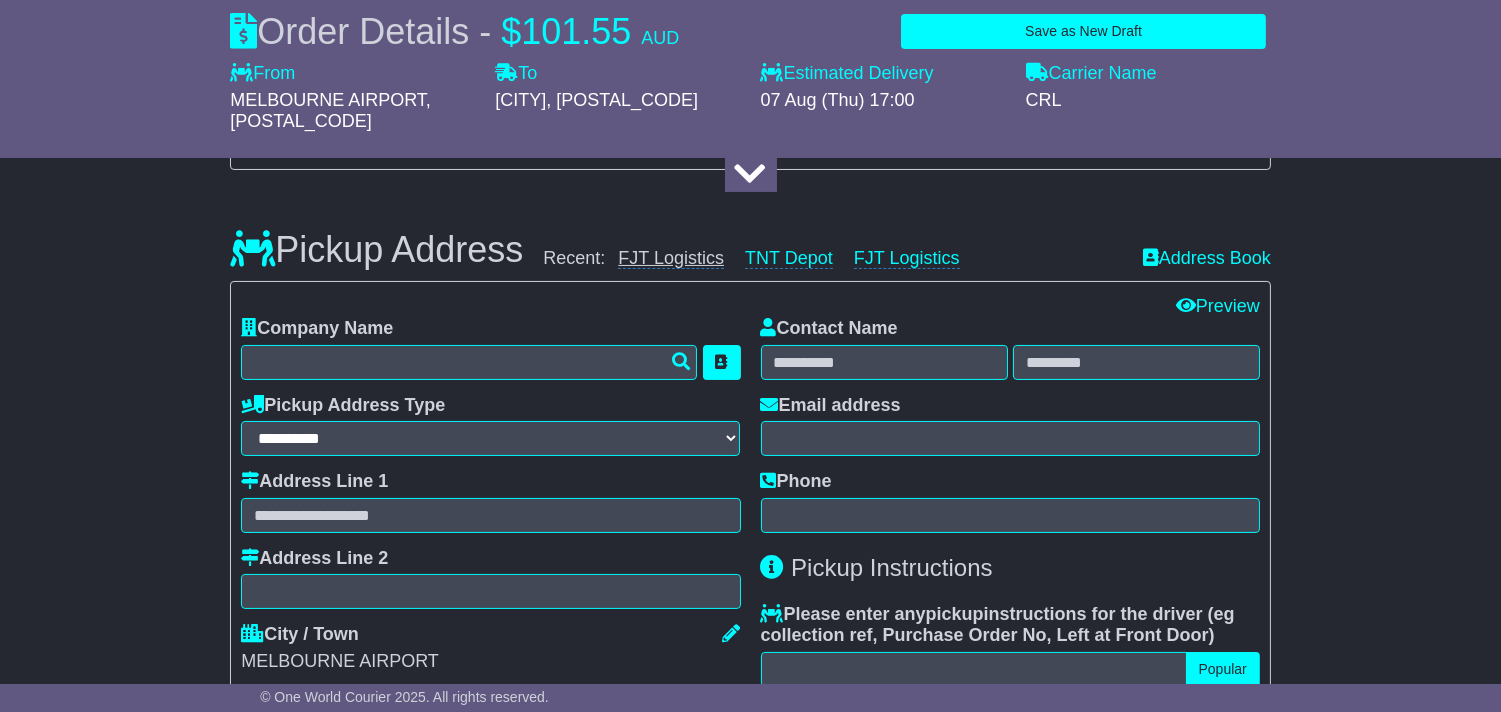 type on "**********" 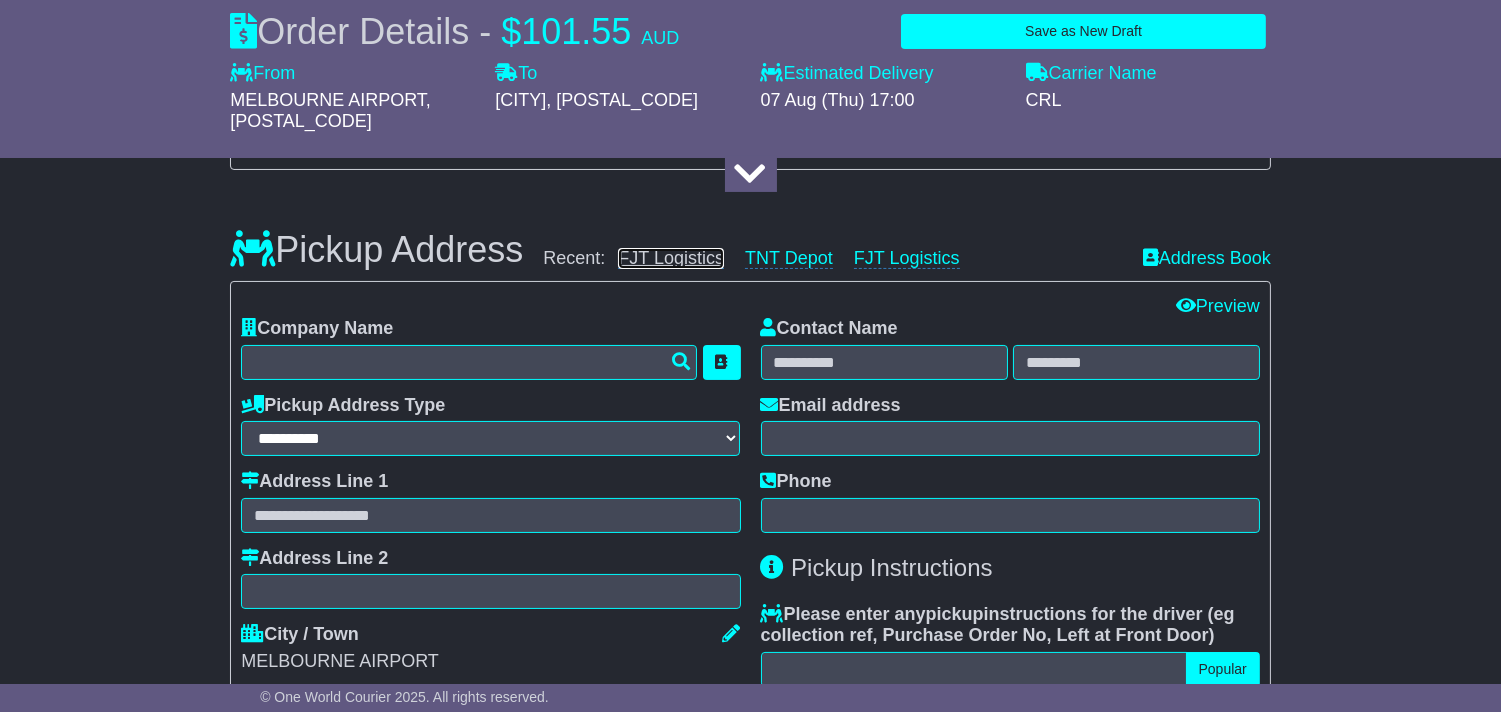 click on "FJT Logistics" at bounding box center (671, 258) 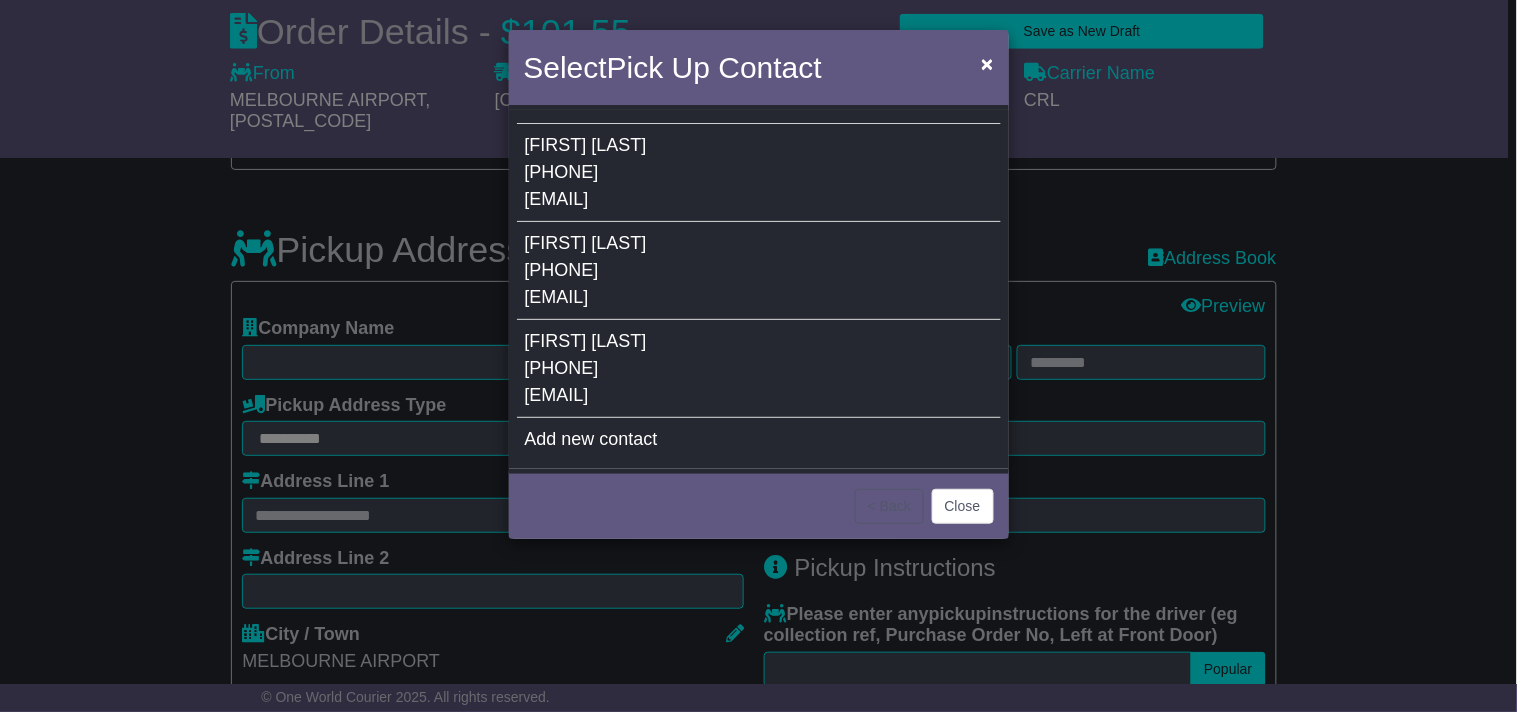 click on "[PHONE]" at bounding box center (562, 172) 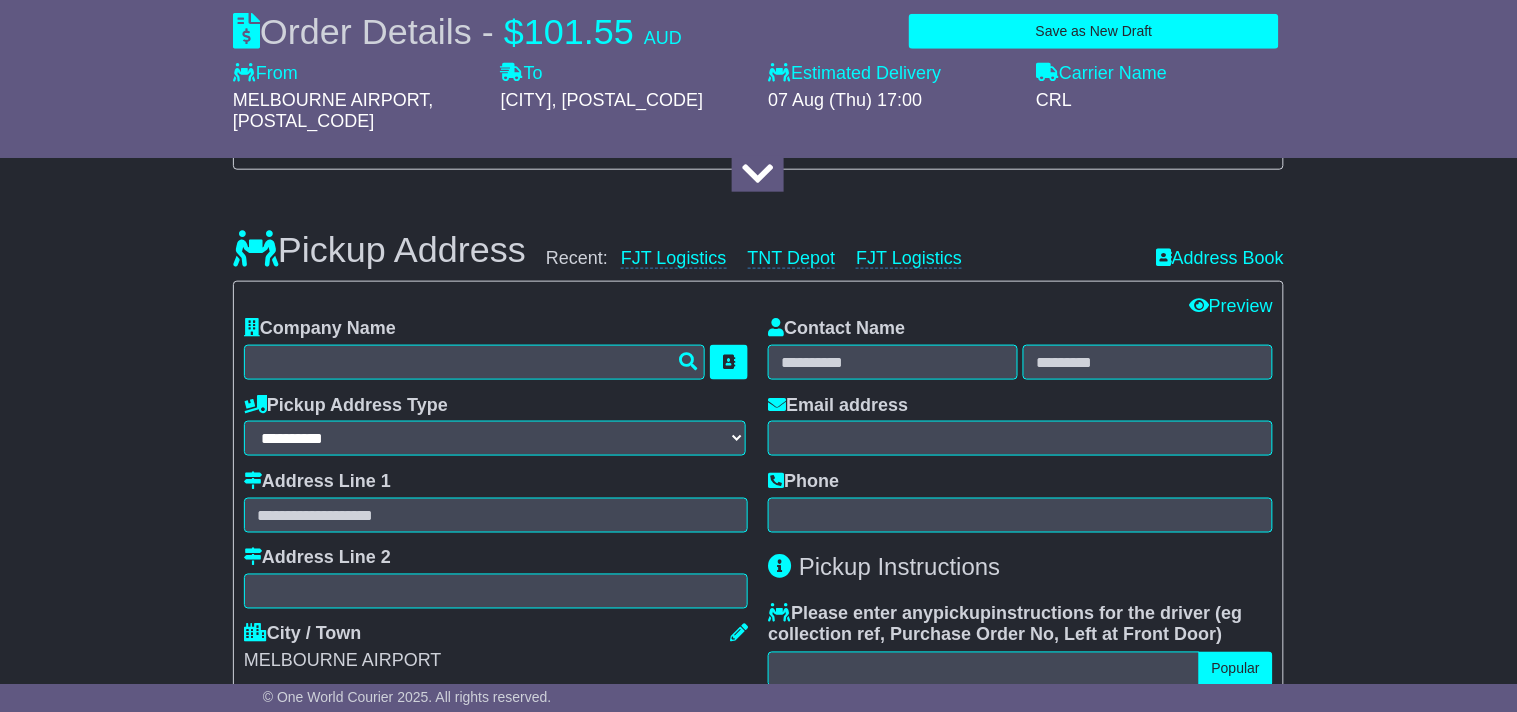 type on "**********" 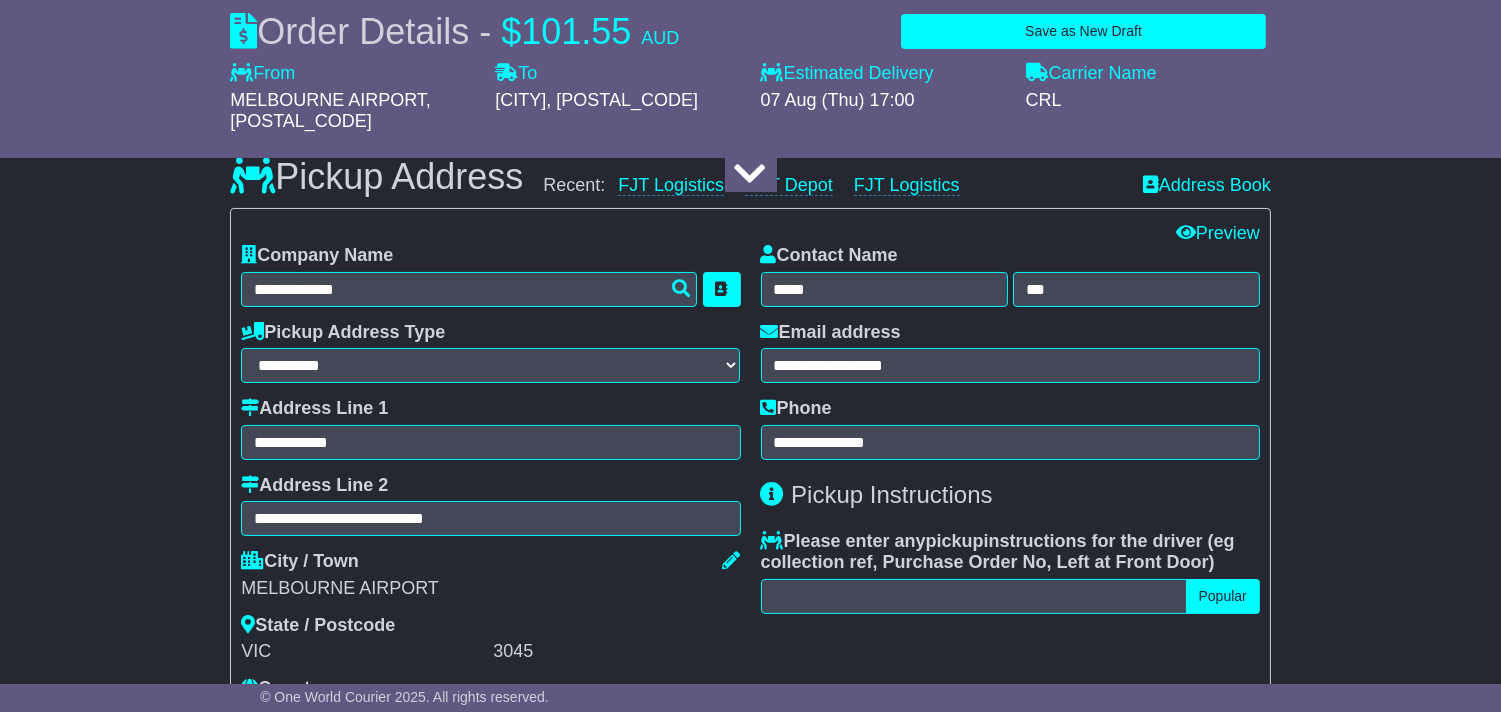 scroll, scrollTop: 555, scrollLeft: 0, axis: vertical 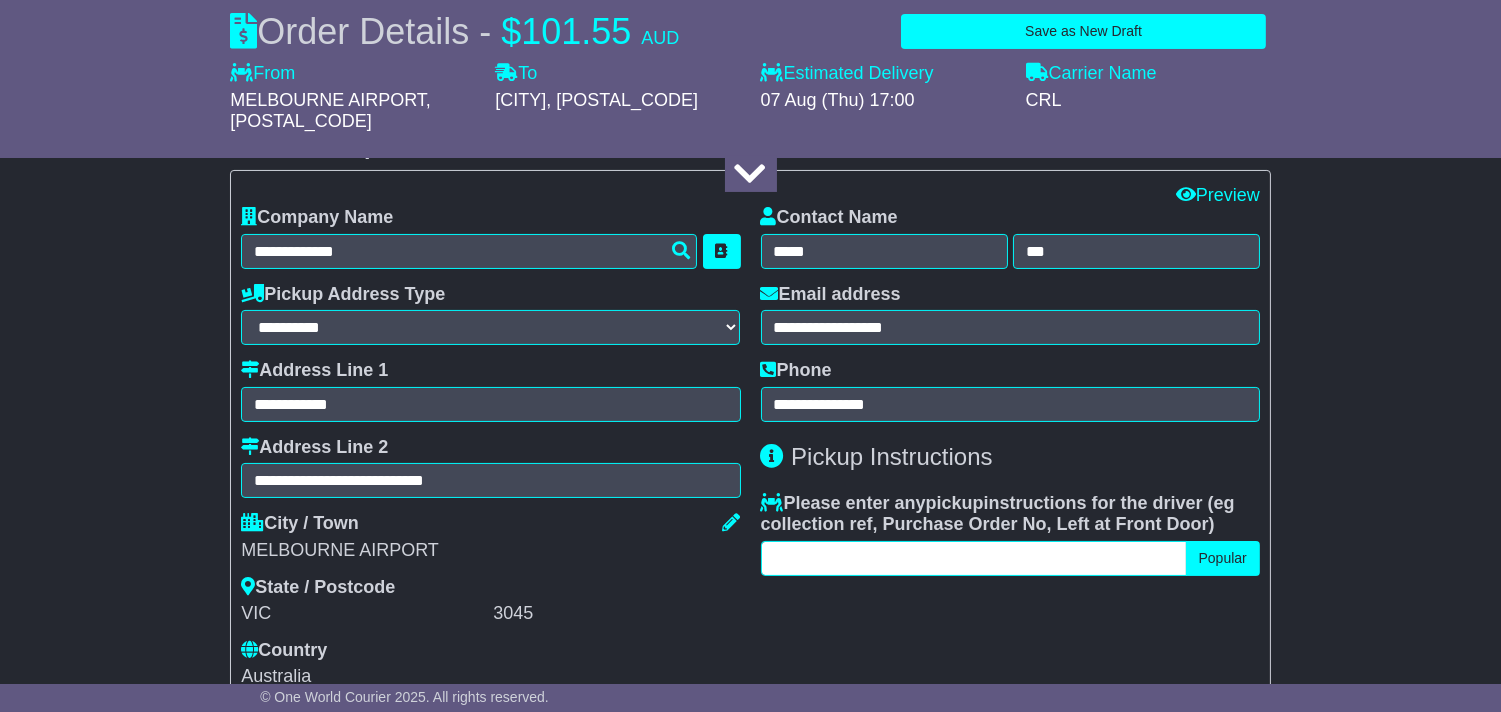 click at bounding box center [974, 558] 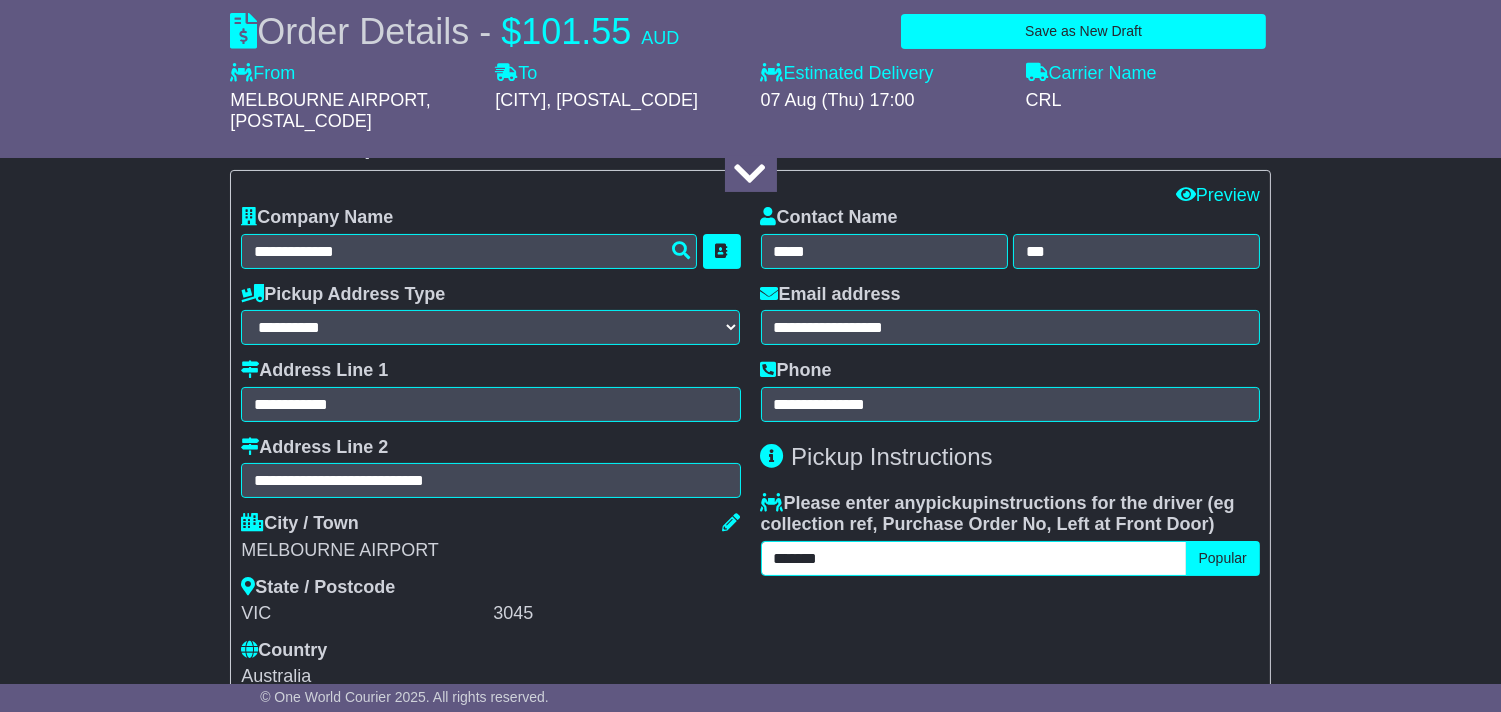 paste on "**********" 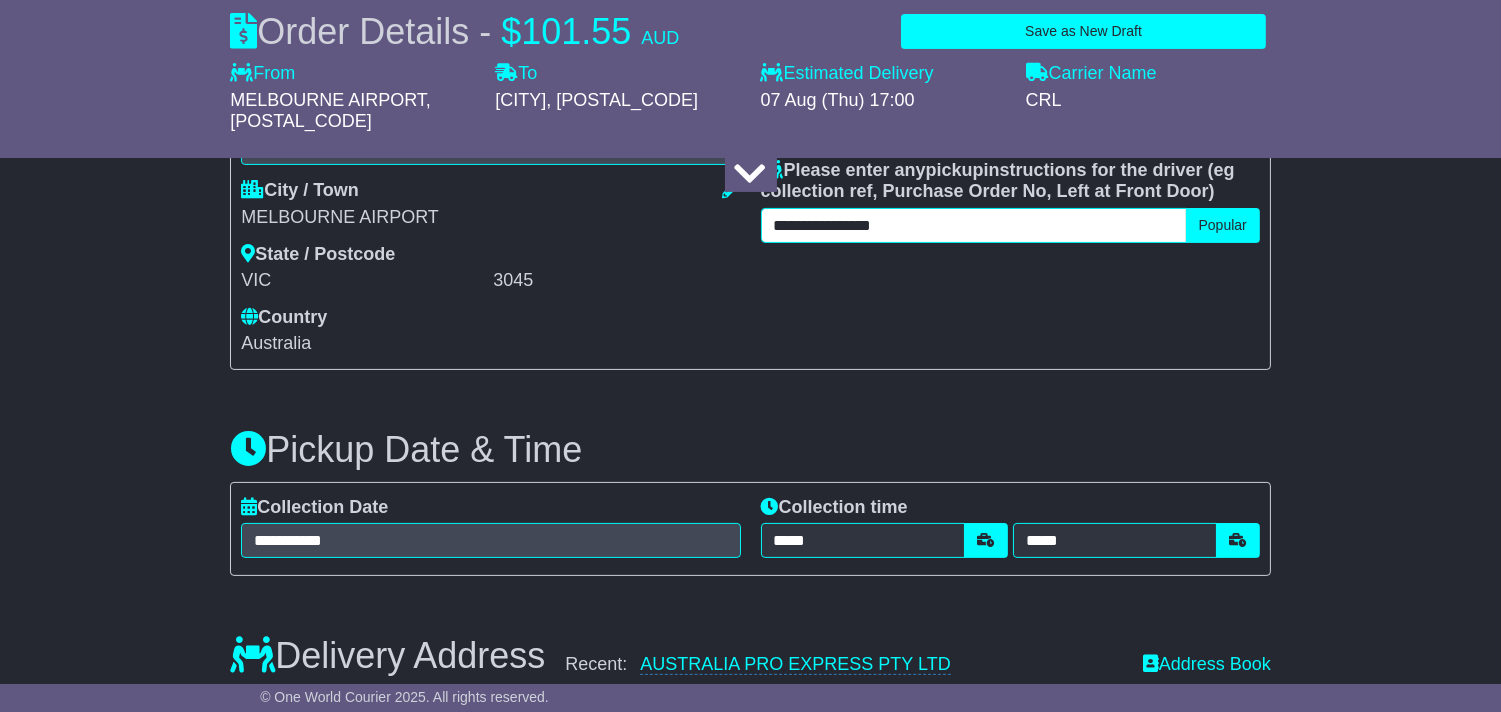 type on "**********" 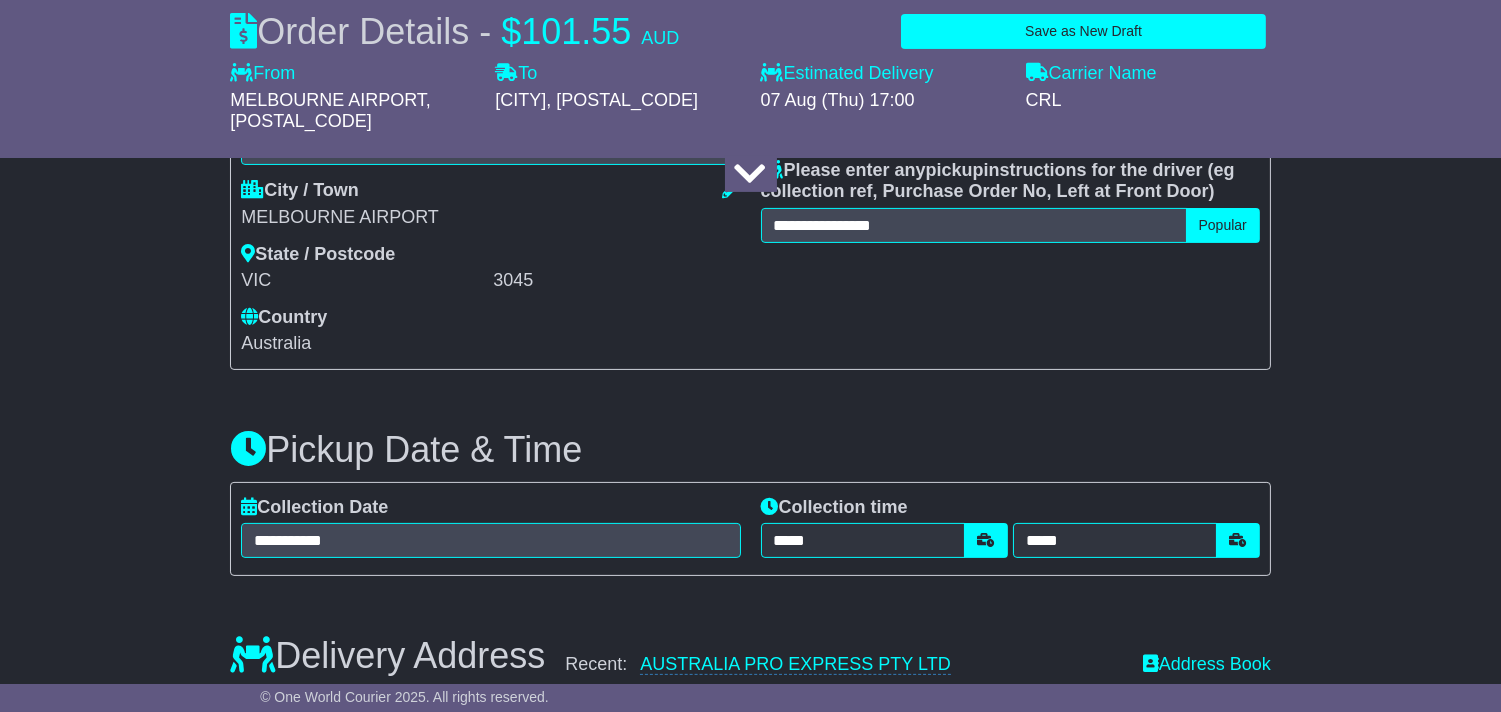 click on "**********" at bounding box center [750, 920] 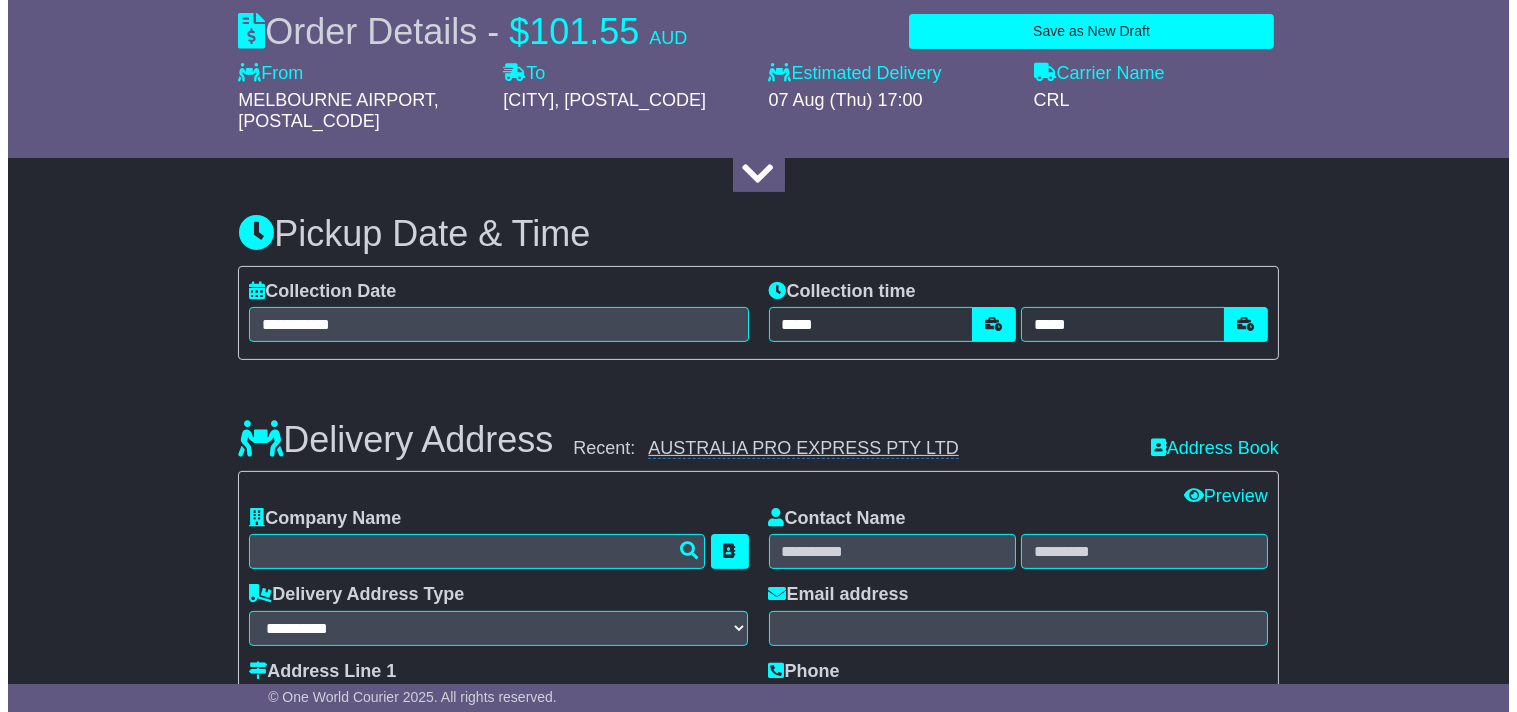 scroll, scrollTop: 1111, scrollLeft: 0, axis: vertical 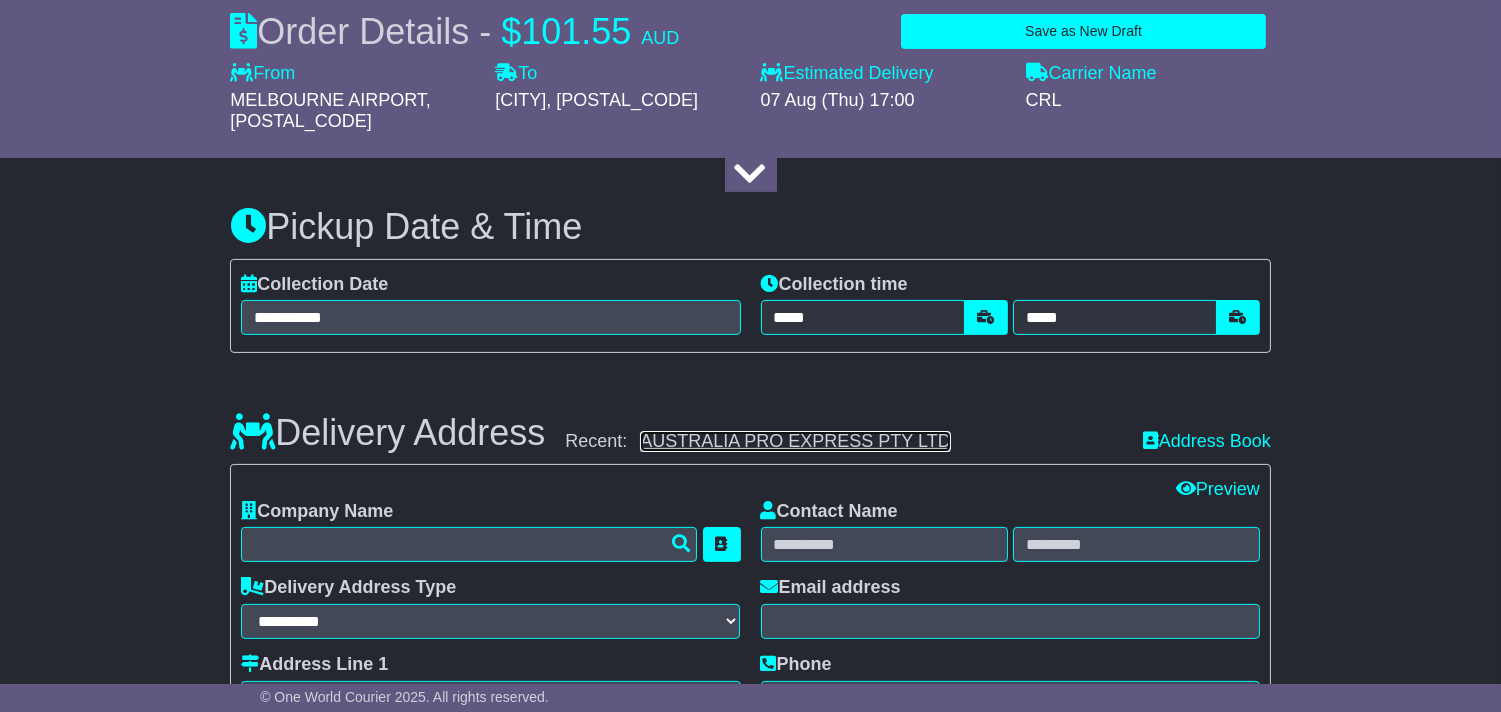 click on "AUSTRALIA PRO EXPRESS PTY LTD" at bounding box center (795, 441) 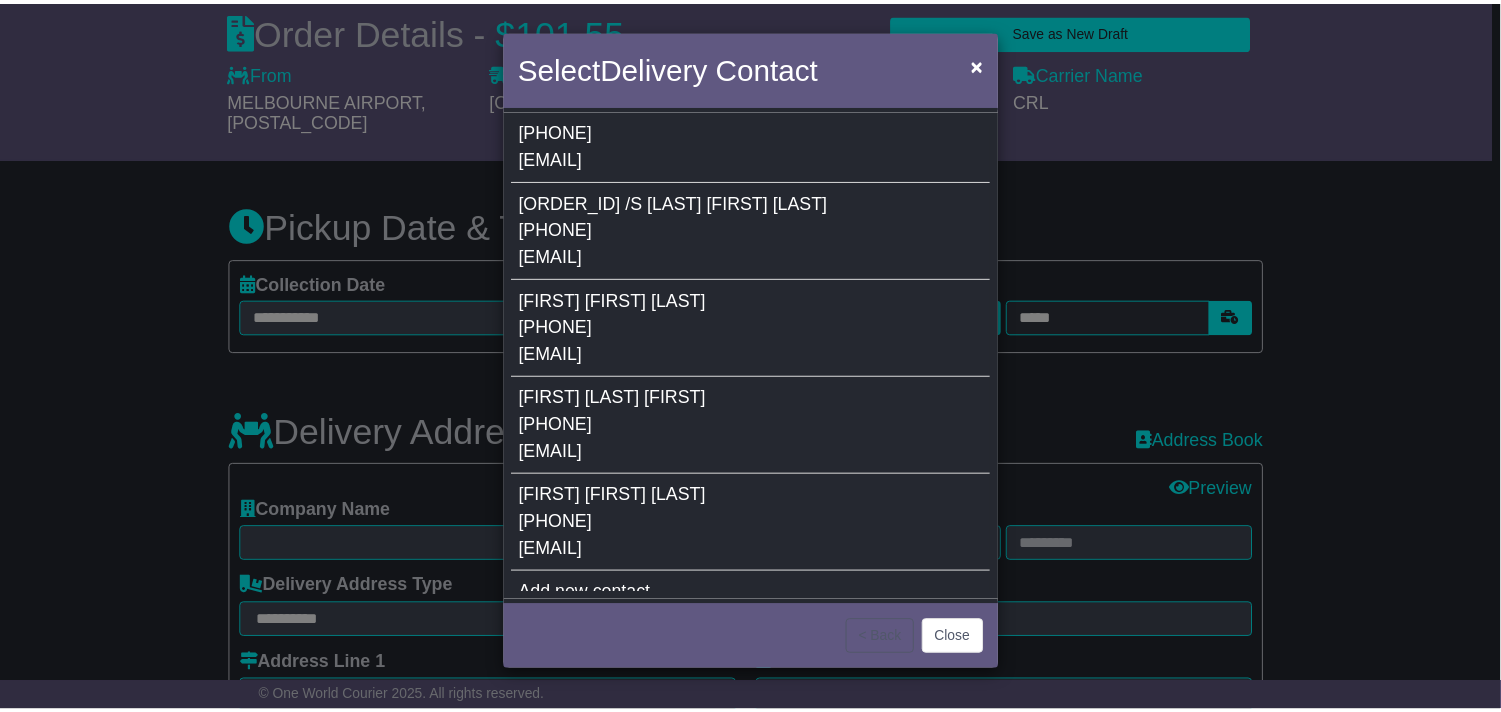 scroll, scrollTop: 63, scrollLeft: 0, axis: vertical 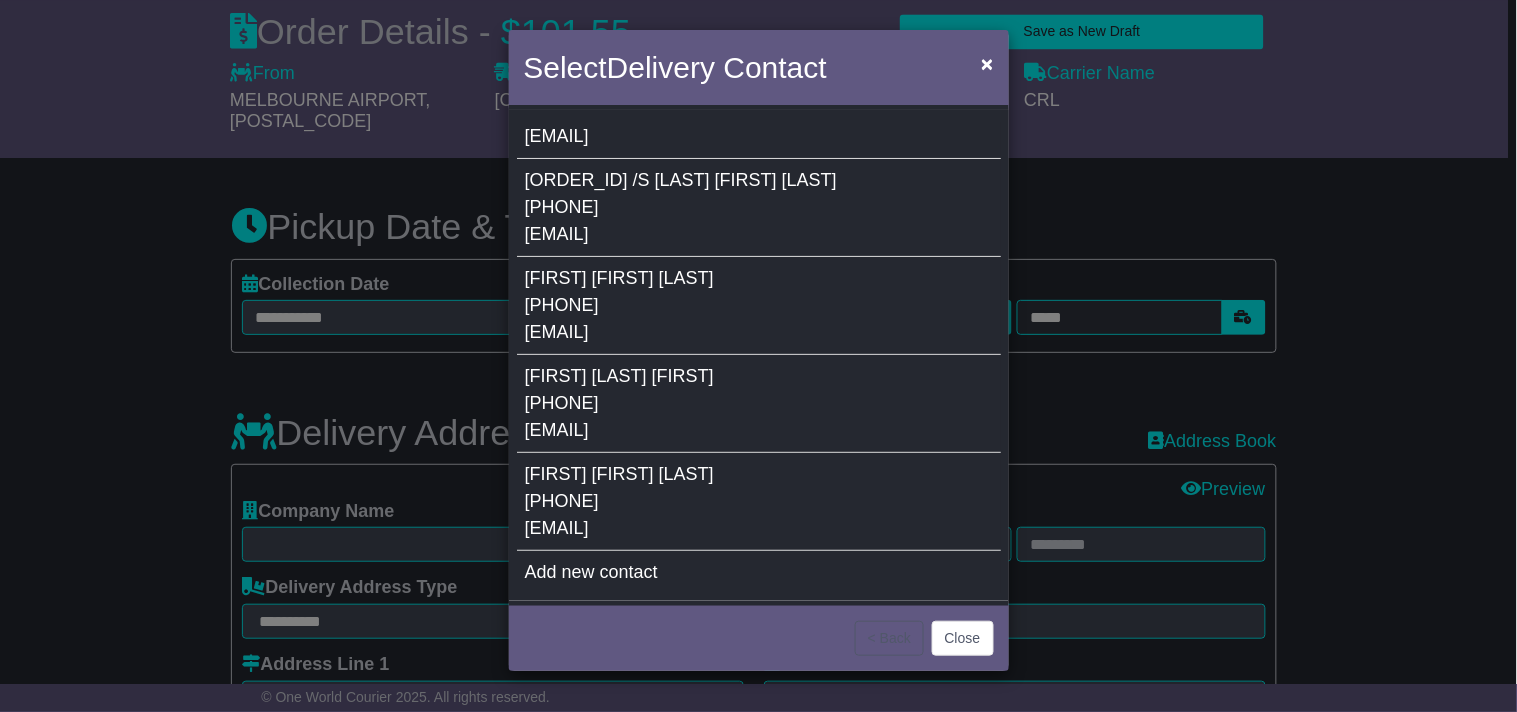click on "[FIRST] [LAST] [LAST]
[PHONE]
[EMAIL]" at bounding box center (759, 502) 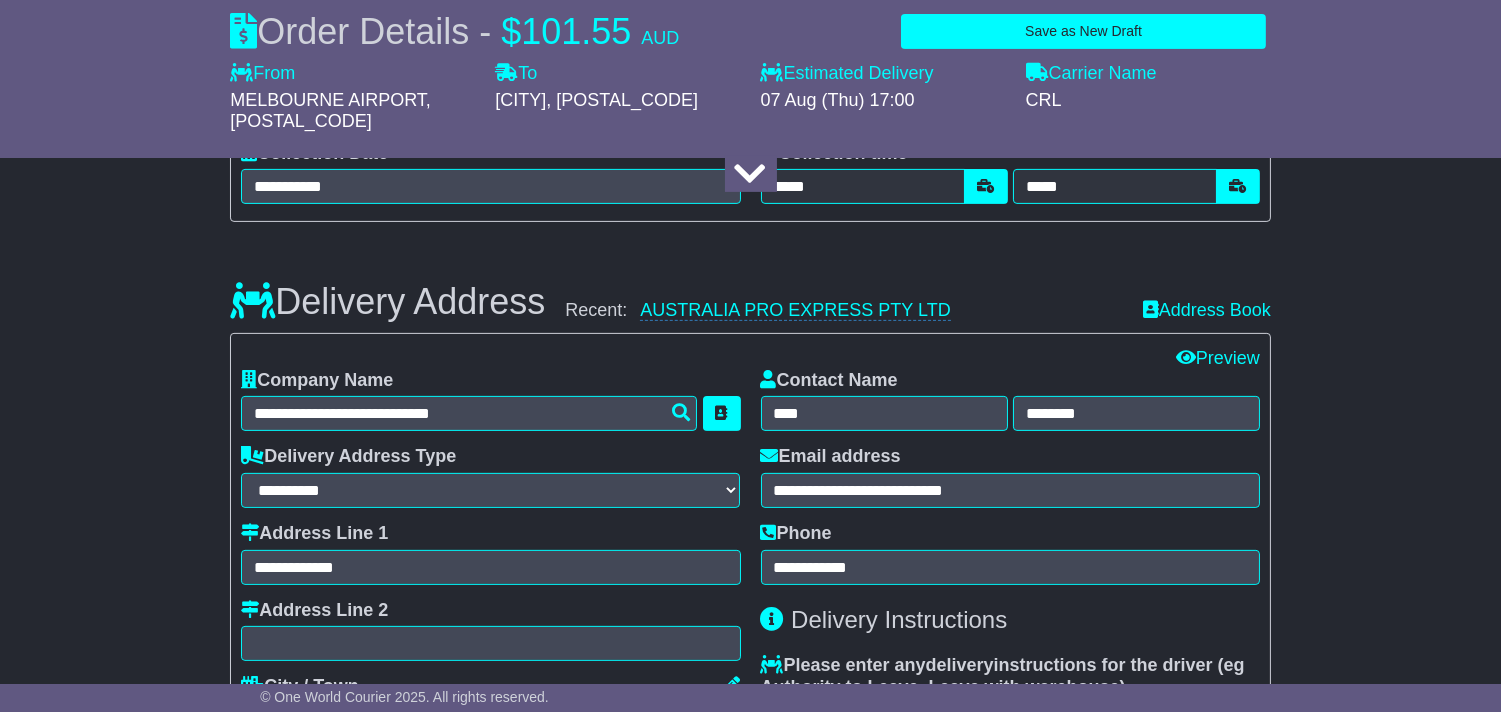 scroll, scrollTop: 1444, scrollLeft: 0, axis: vertical 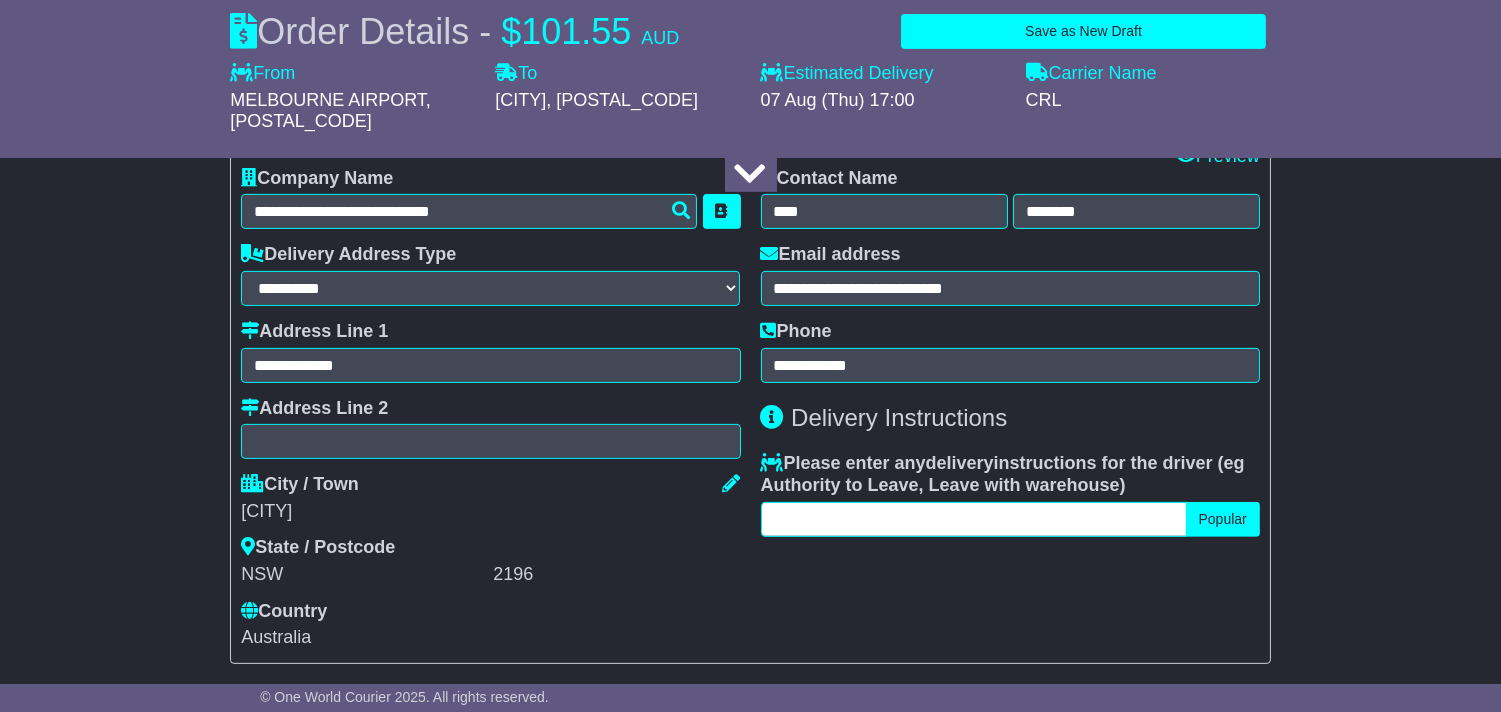 click at bounding box center (974, 519) 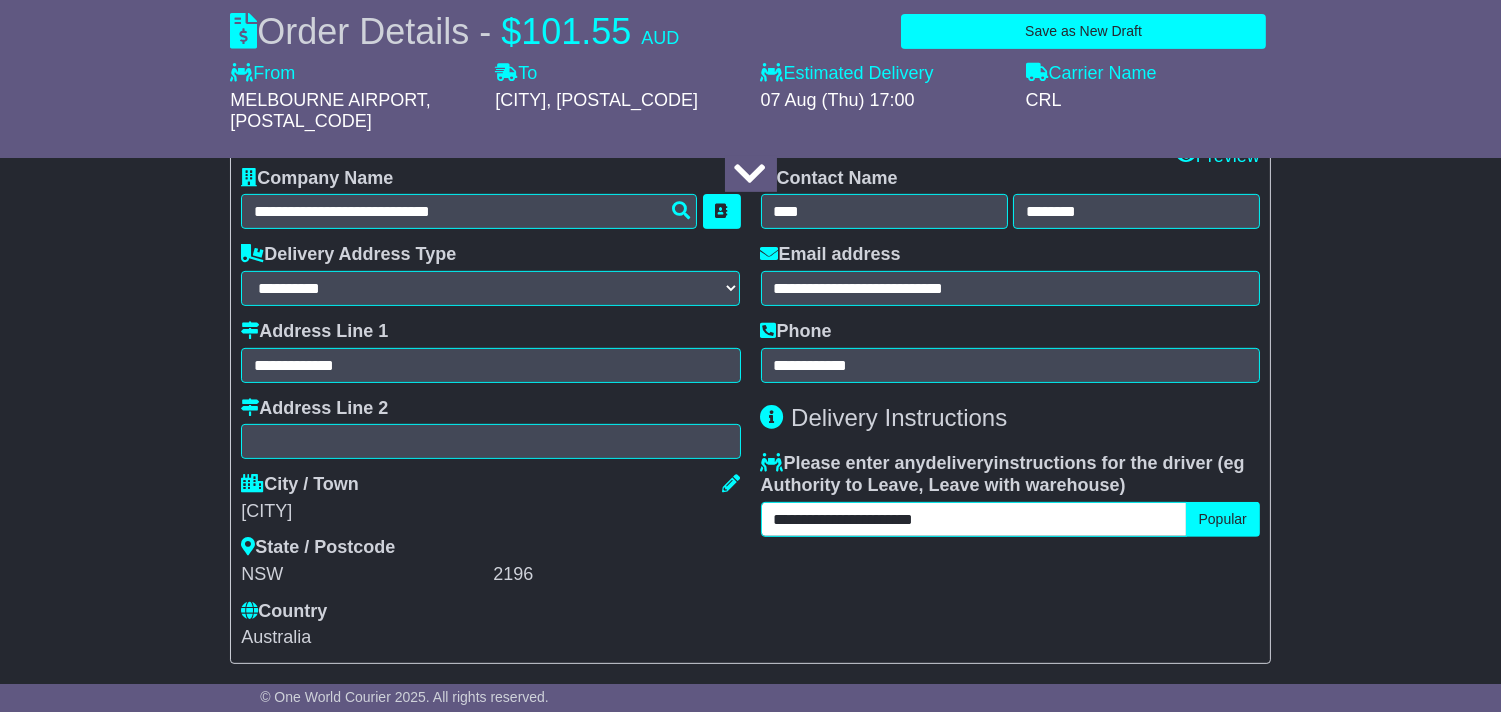 click on "**********" at bounding box center [974, 519] 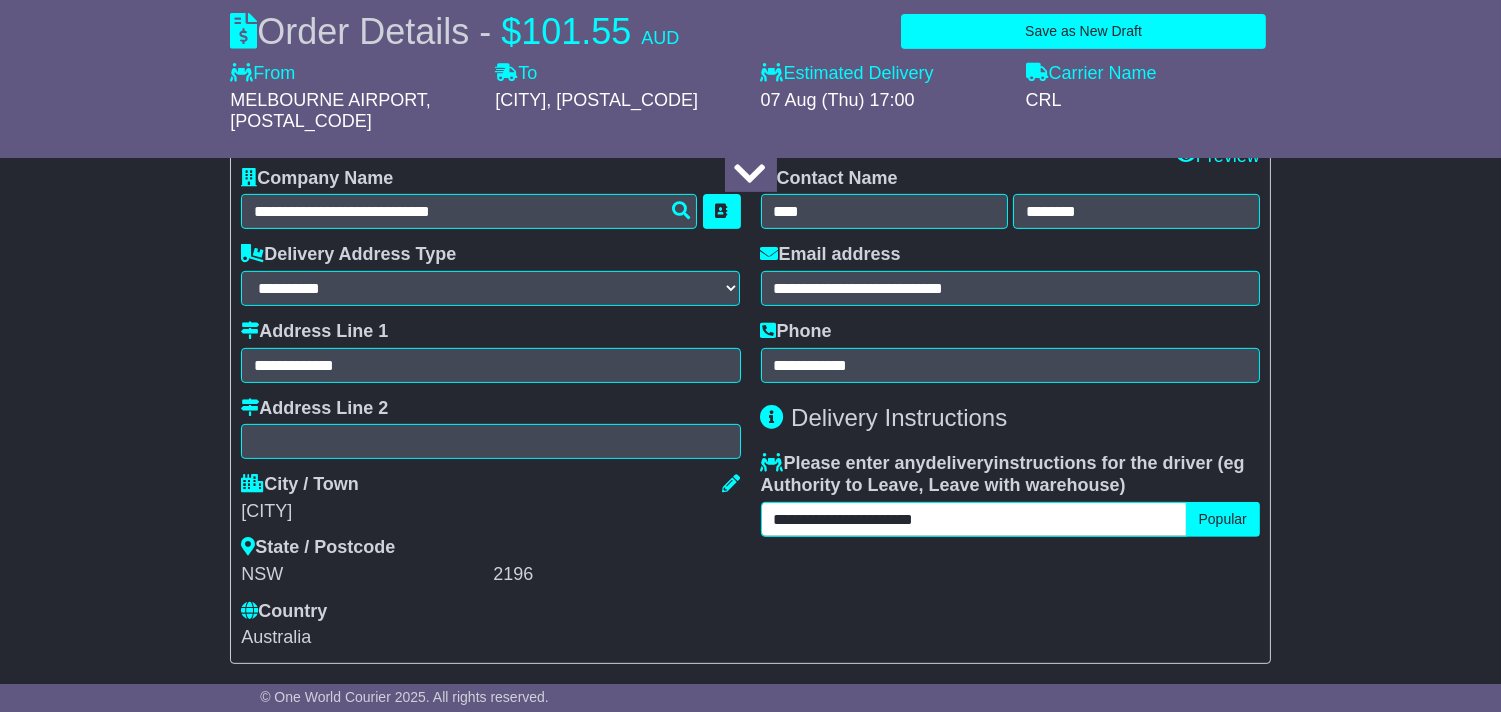 click on "**********" at bounding box center (974, 519) 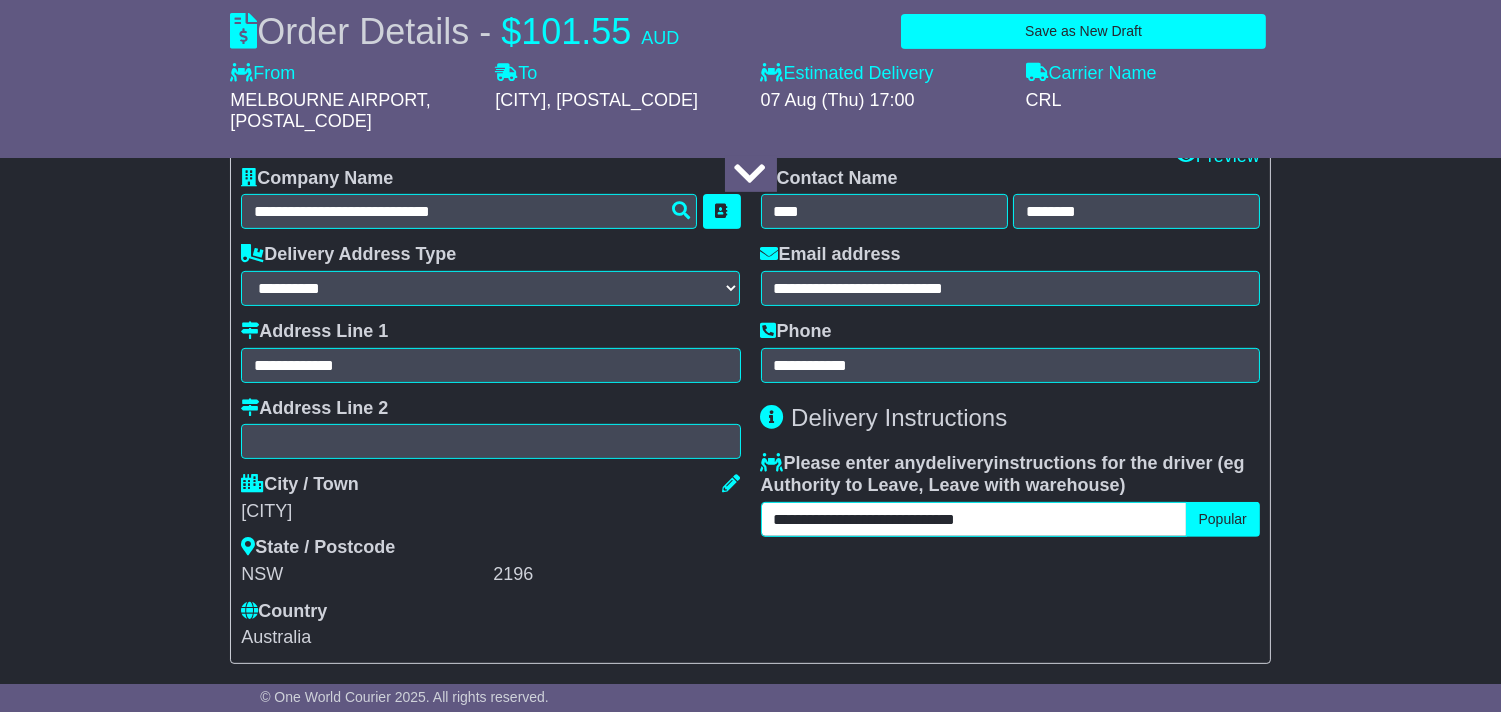 click on "**********" at bounding box center (974, 519) 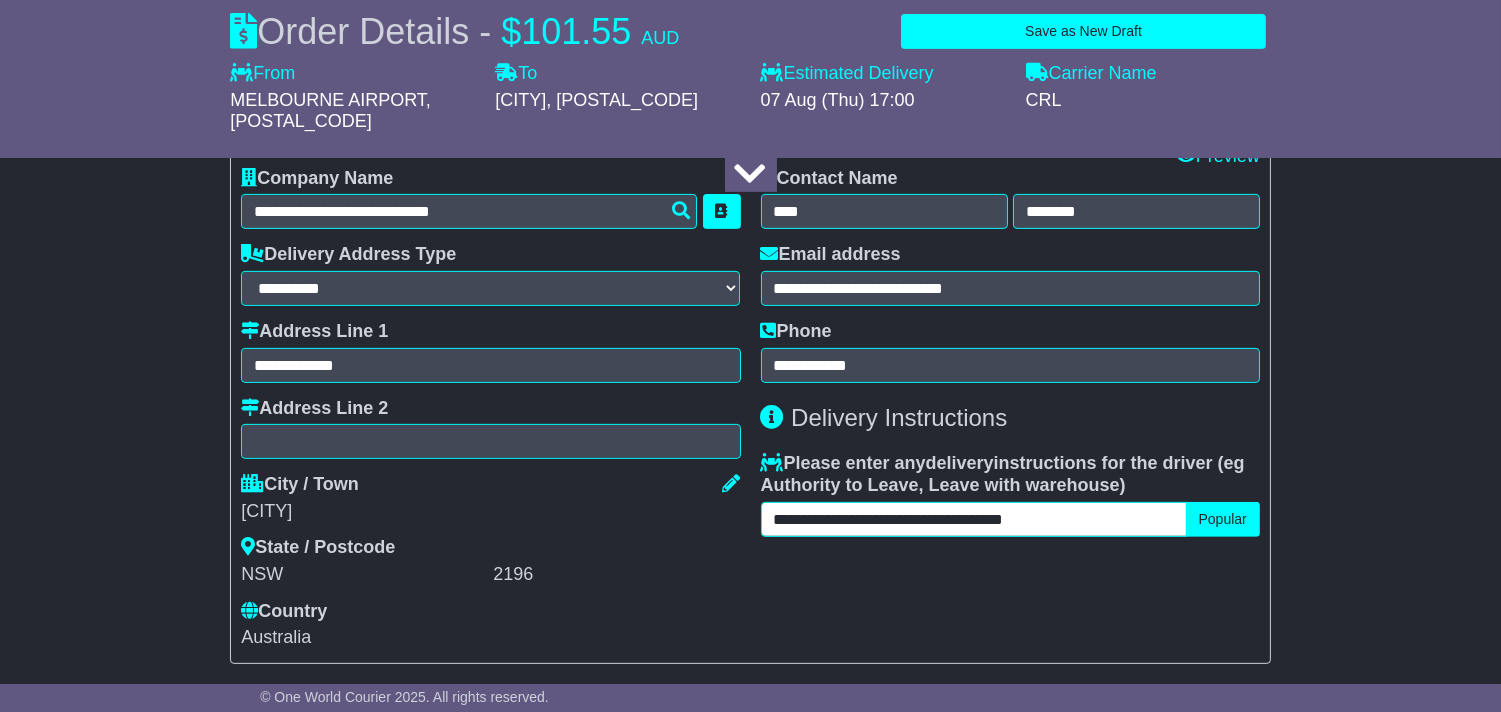 click on "**********" at bounding box center [974, 519] 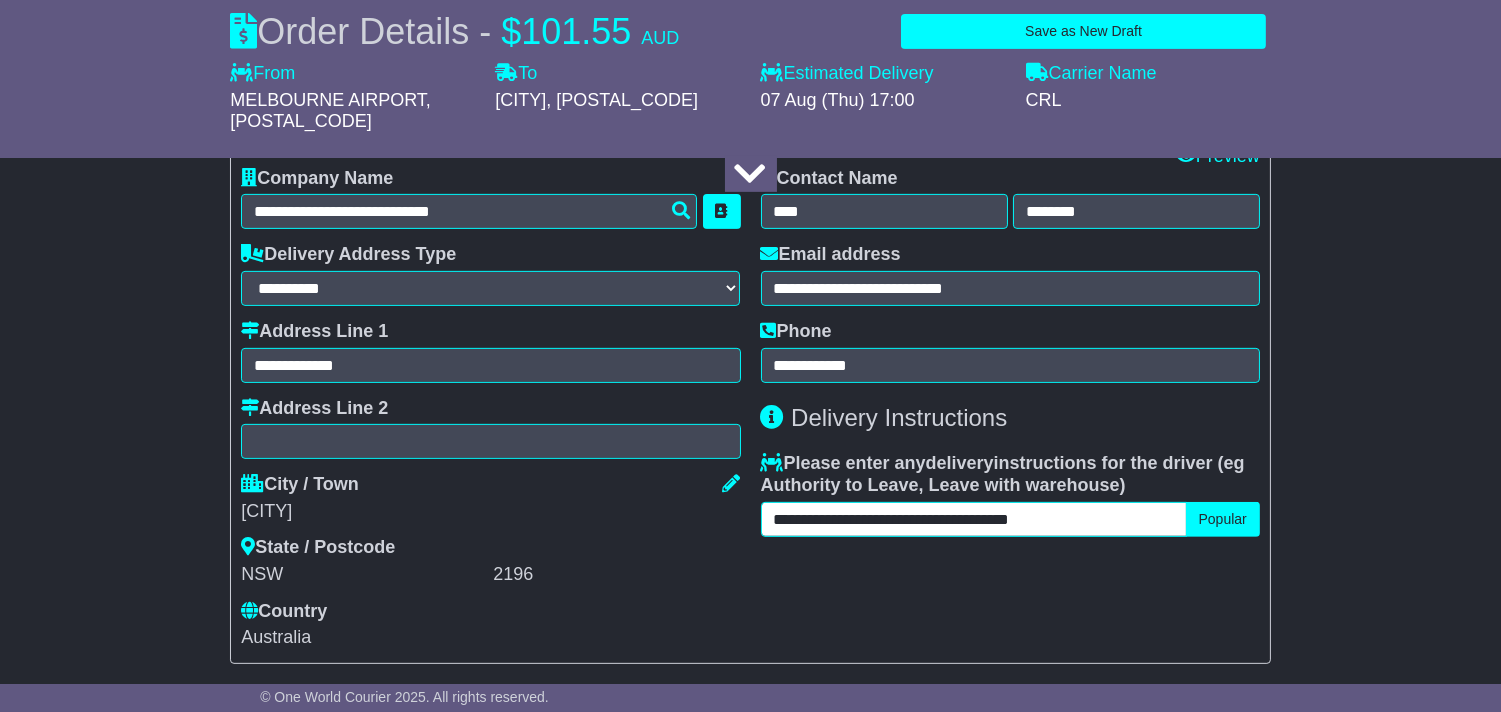 type on "**********" 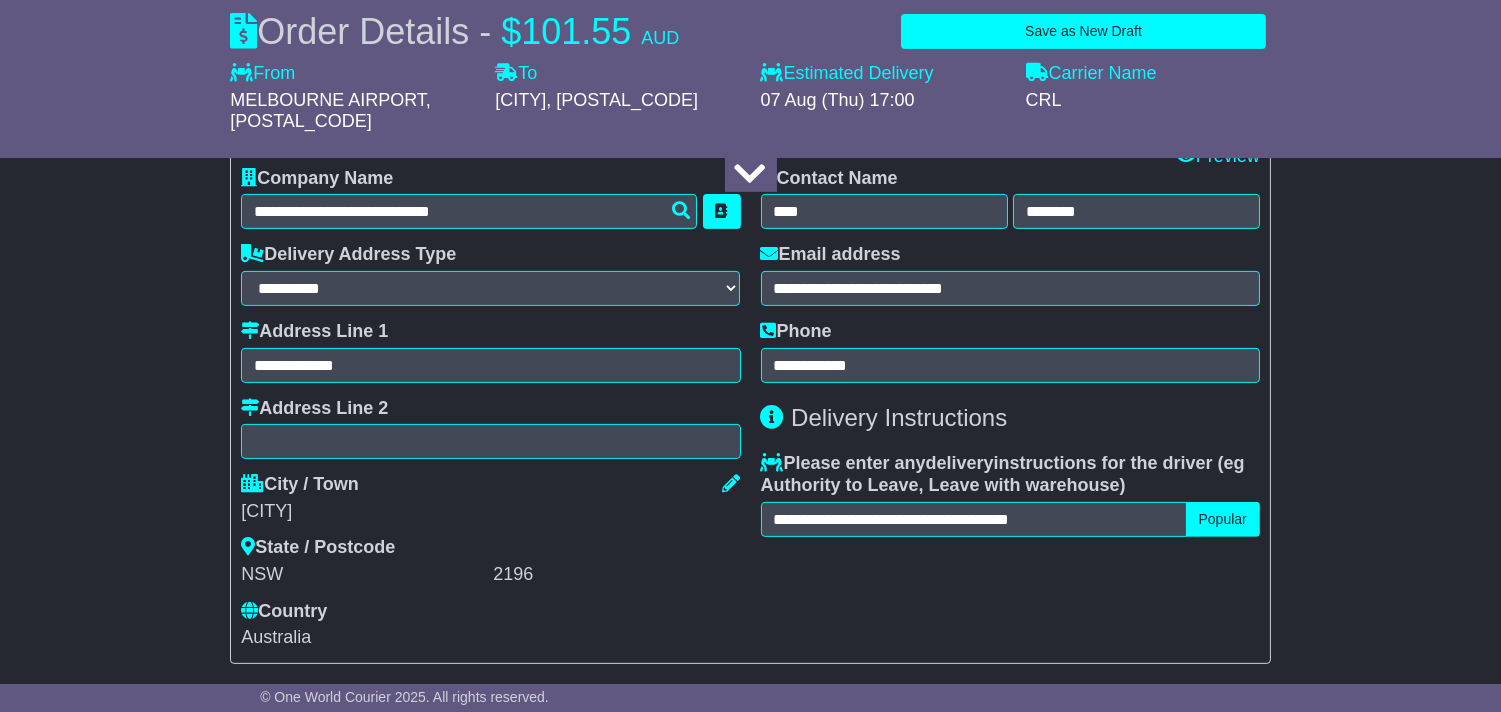 click on "**********" at bounding box center (1010, 408) 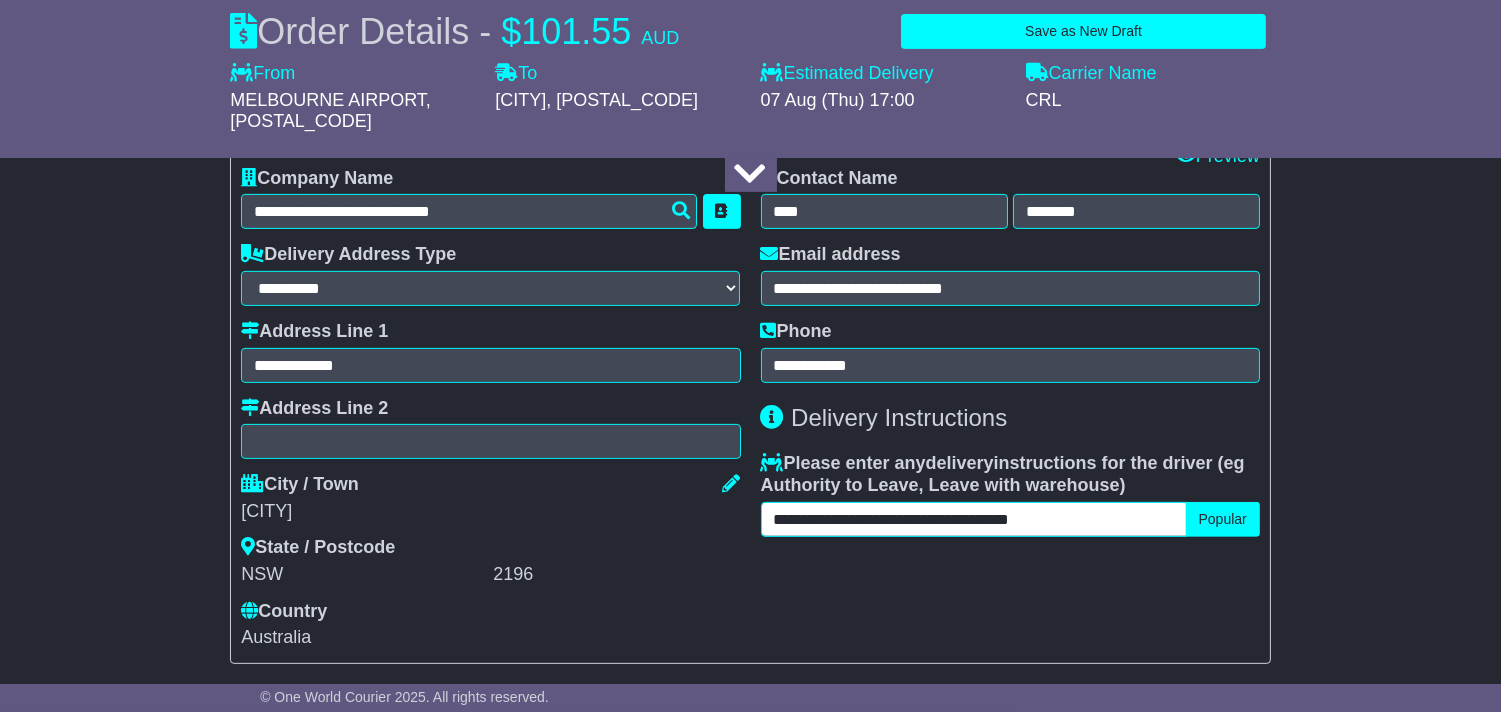 click on "**********" at bounding box center (974, 519) 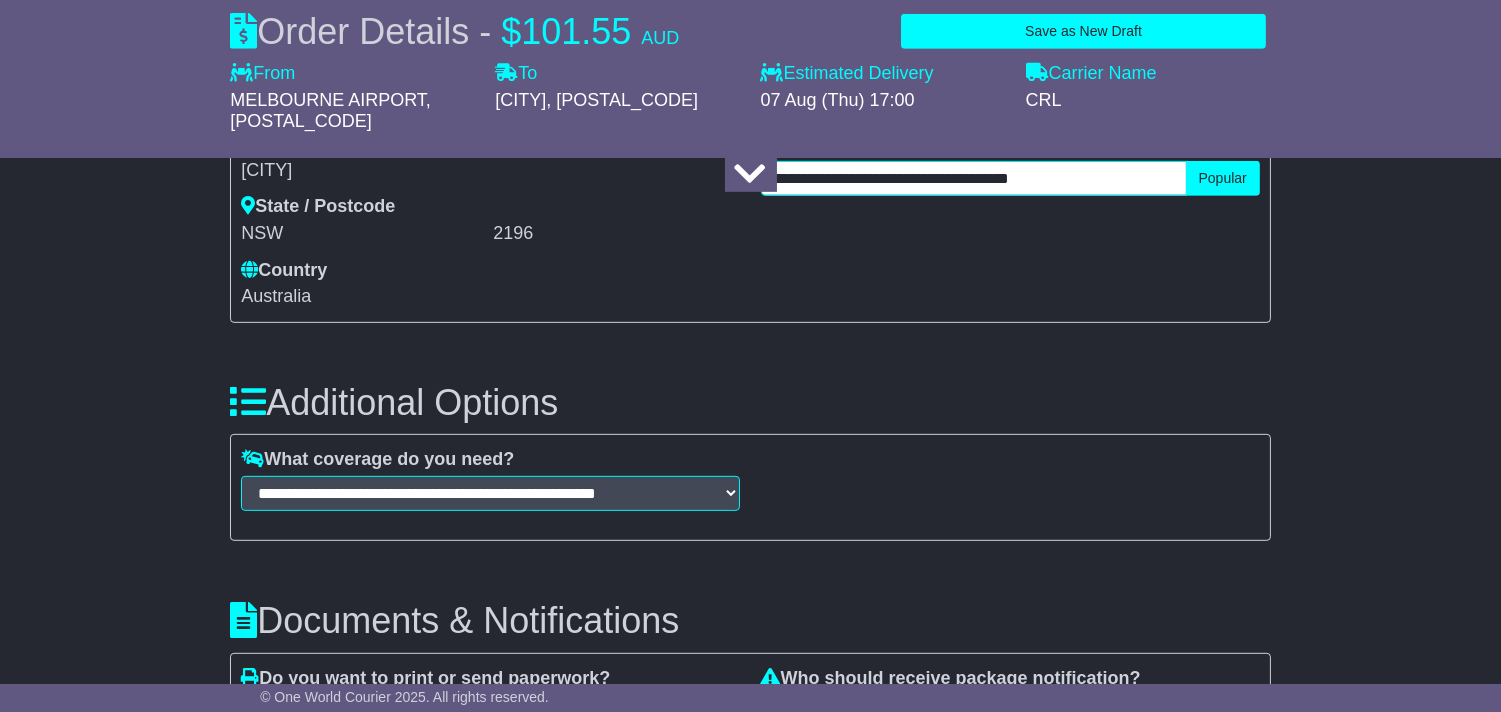 scroll, scrollTop: 2111, scrollLeft: 0, axis: vertical 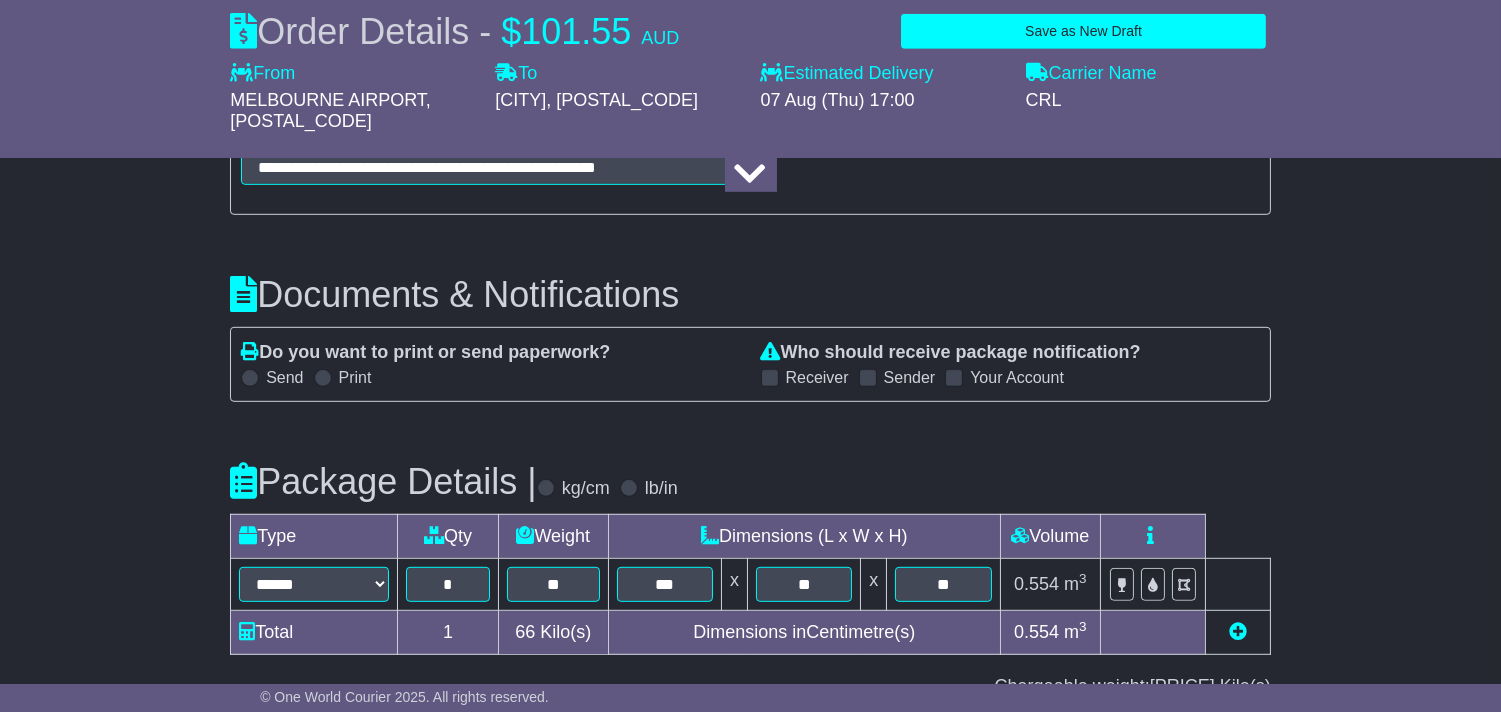 click on "**********" at bounding box center (750, -303) 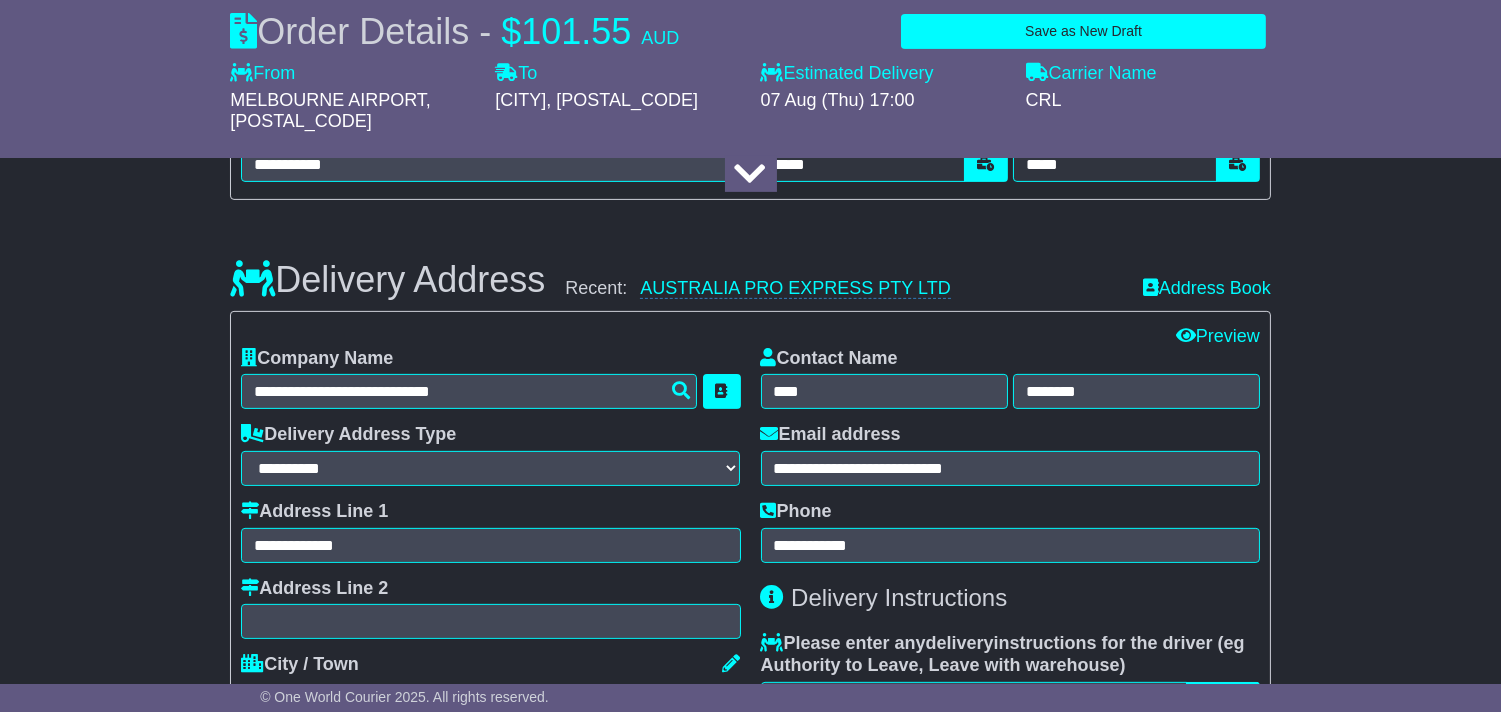 scroll, scrollTop: 1080, scrollLeft: 0, axis: vertical 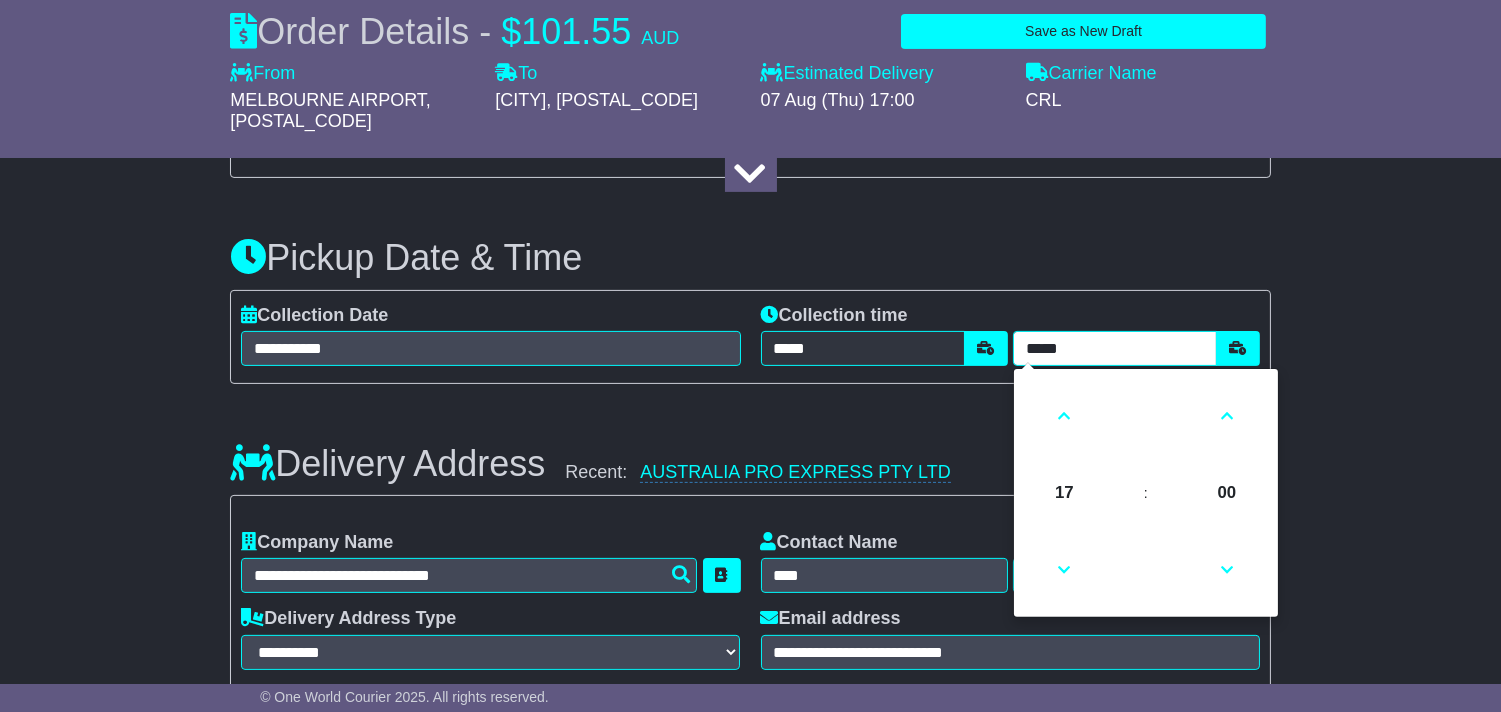 click on "*****" at bounding box center (1115, 348) 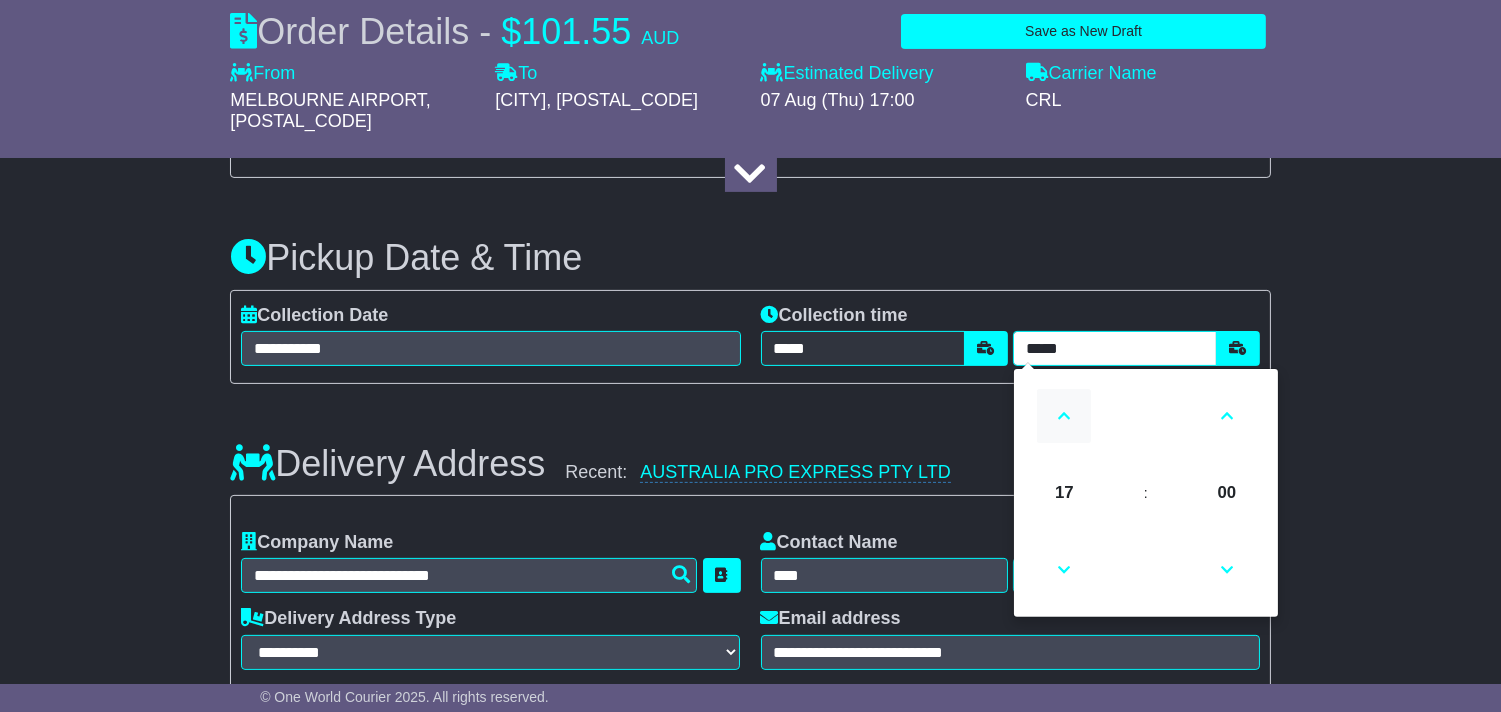 click at bounding box center [1064, 416] 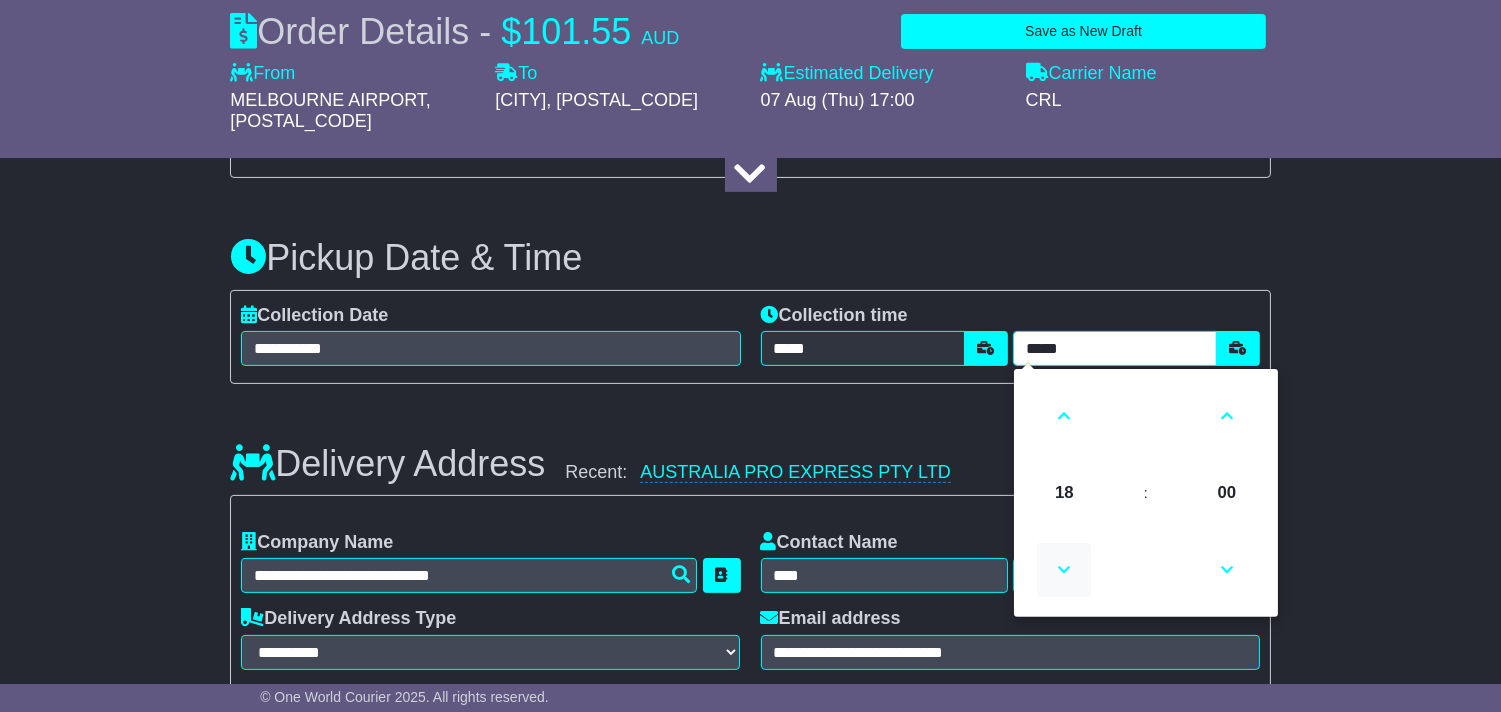 click at bounding box center [1064, 570] 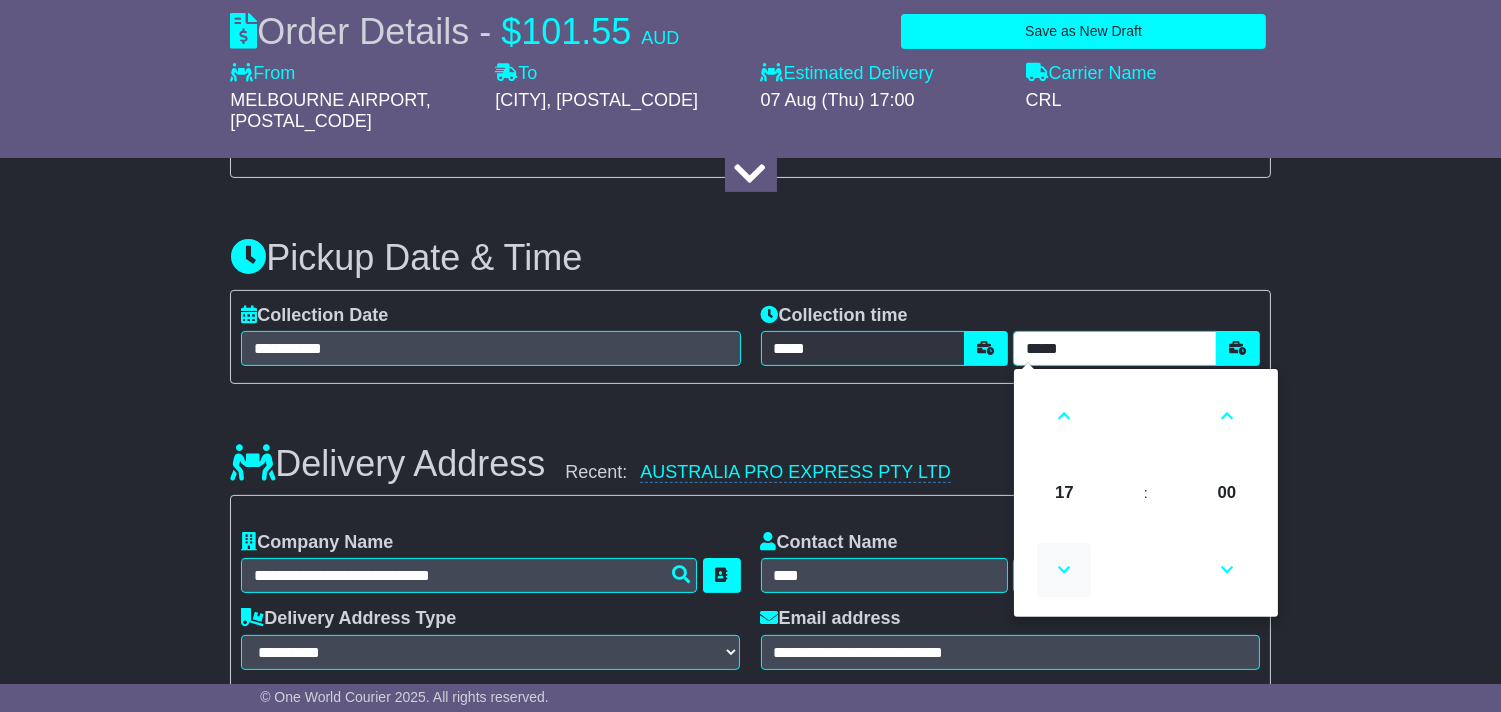 click at bounding box center [1064, 570] 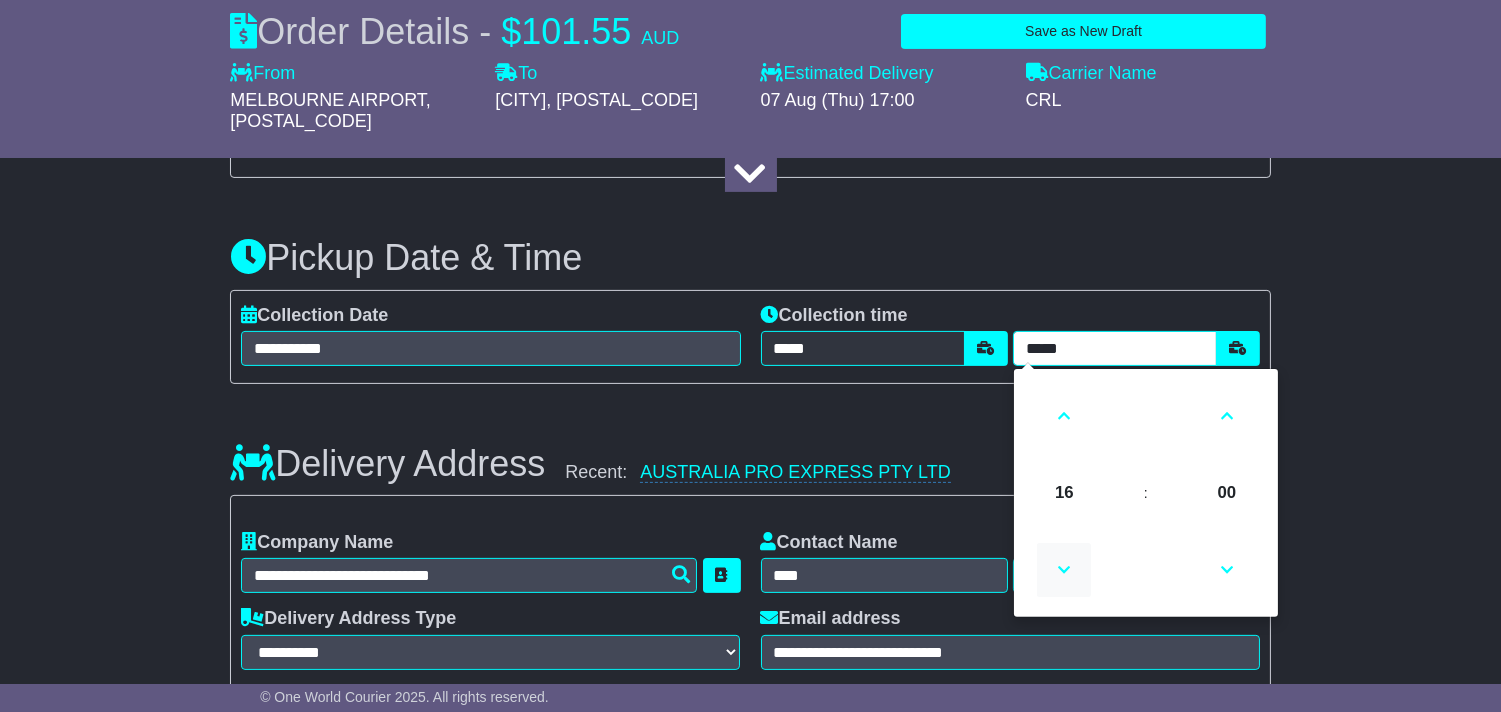 click at bounding box center (1064, 570) 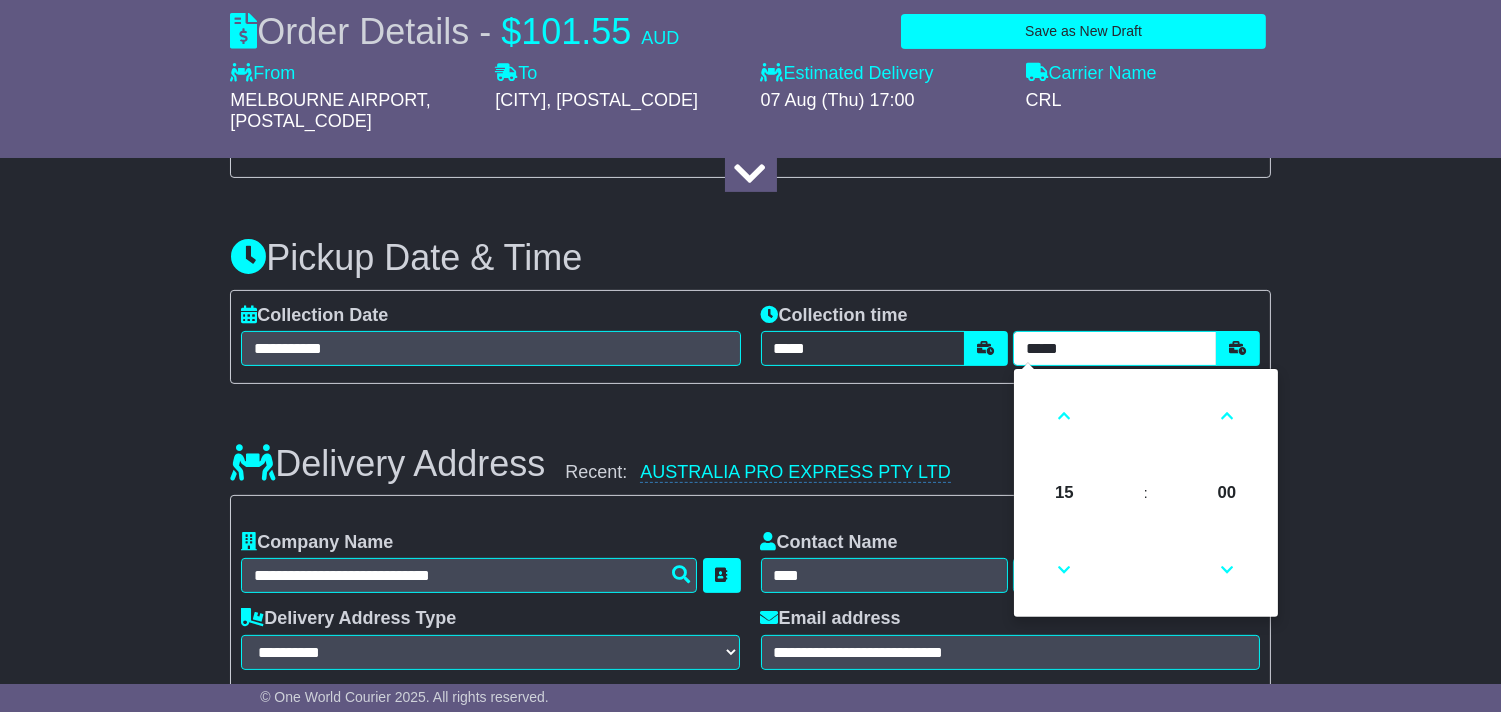 click on "00" at bounding box center [1227, 493] 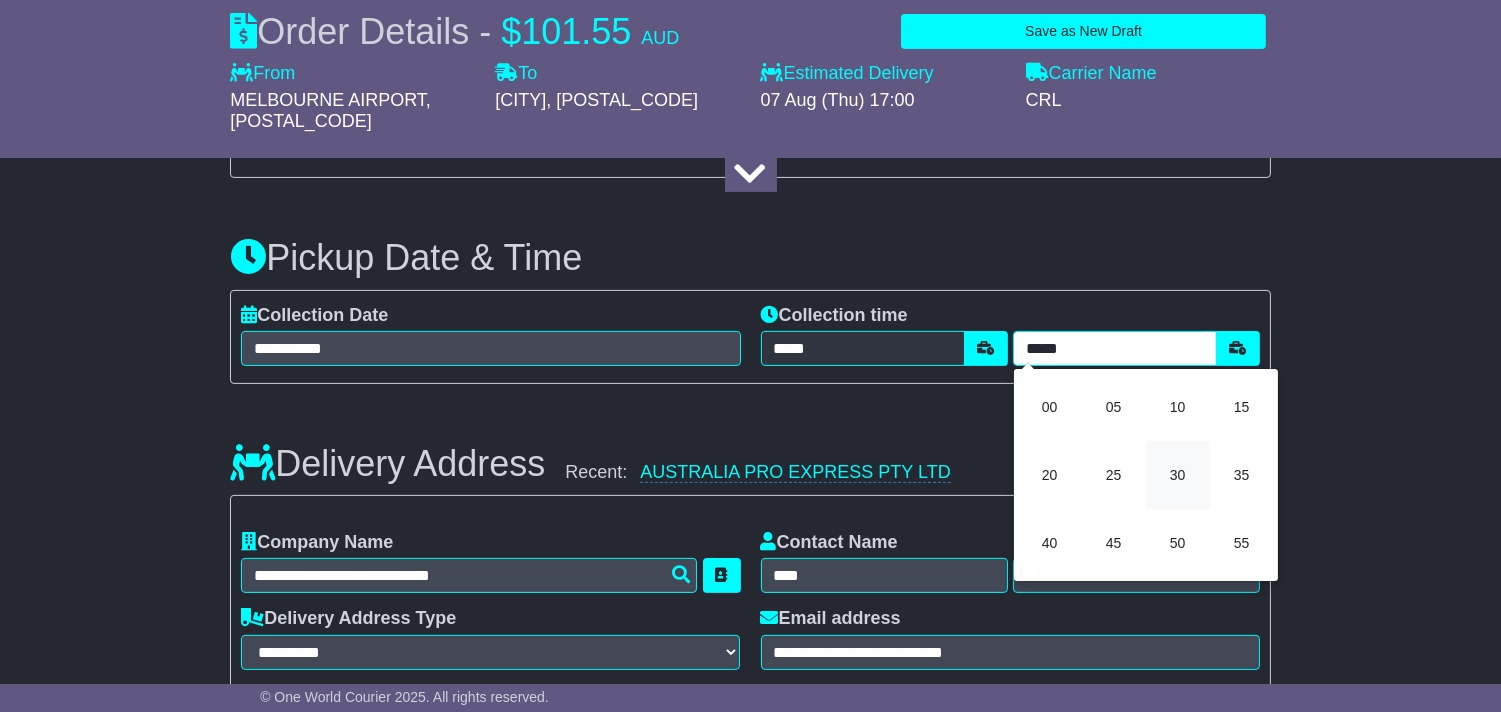 click on "30" at bounding box center [1178, 475] 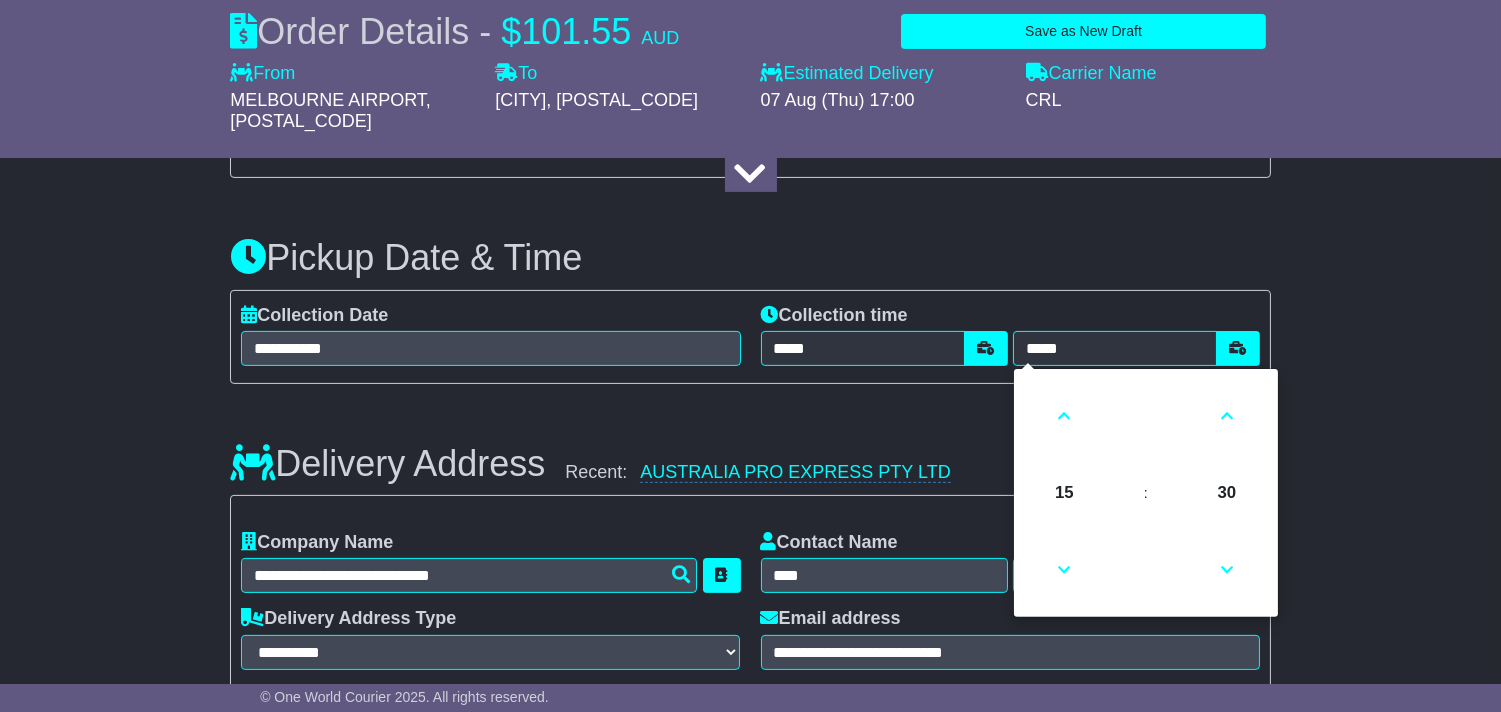 click on "**********" at bounding box center (750, 728) 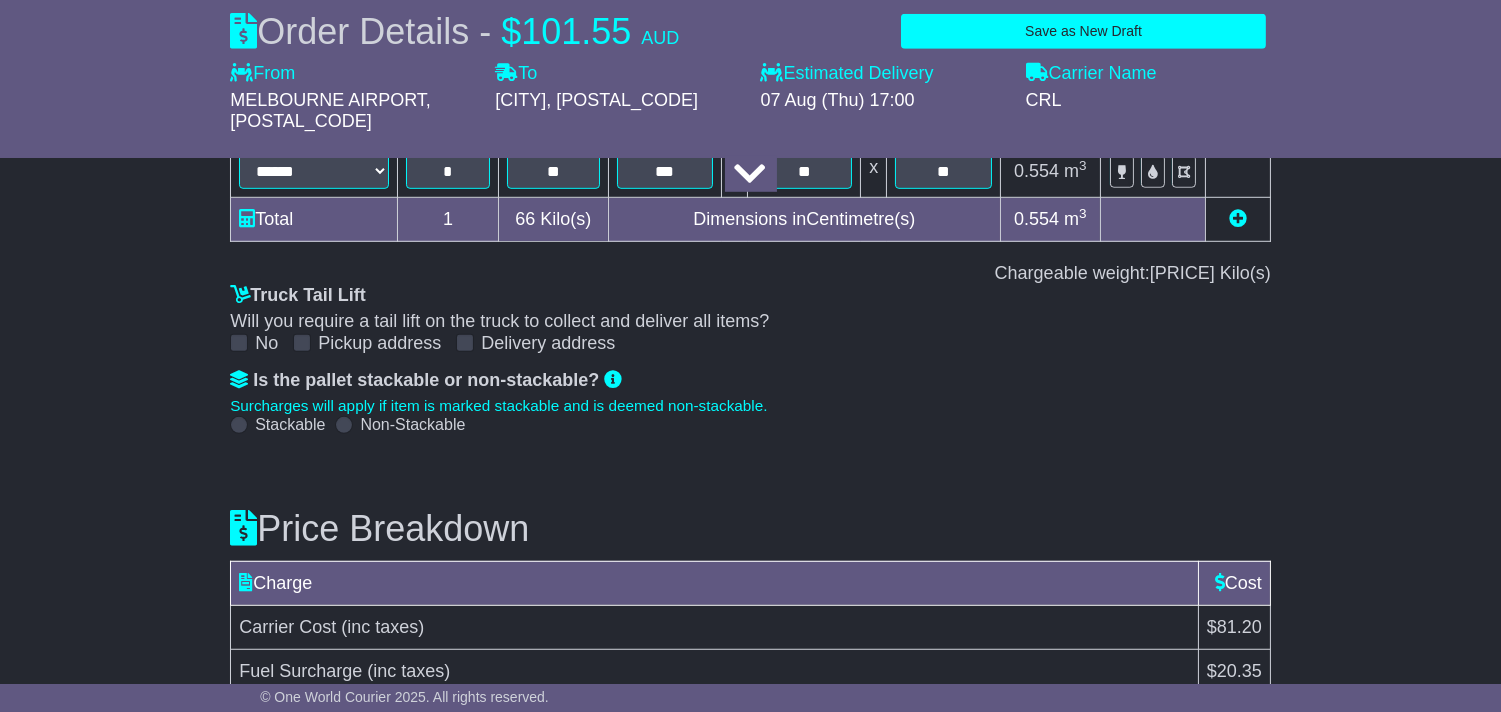 scroll, scrollTop: 2635, scrollLeft: 0, axis: vertical 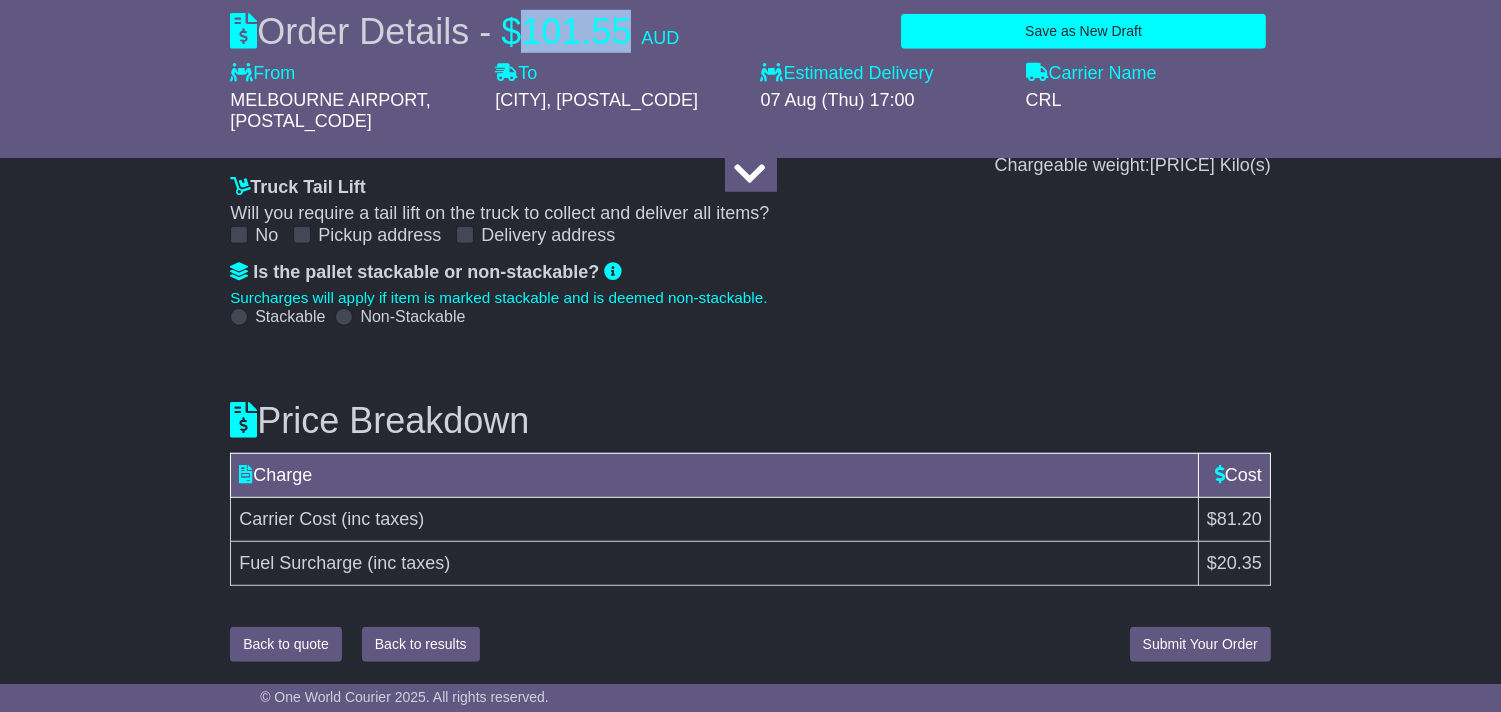 drag, startPoint x: 536, startPoint y: 37, endPoint x: 642, endPoint y: 34, distance: 106.04244 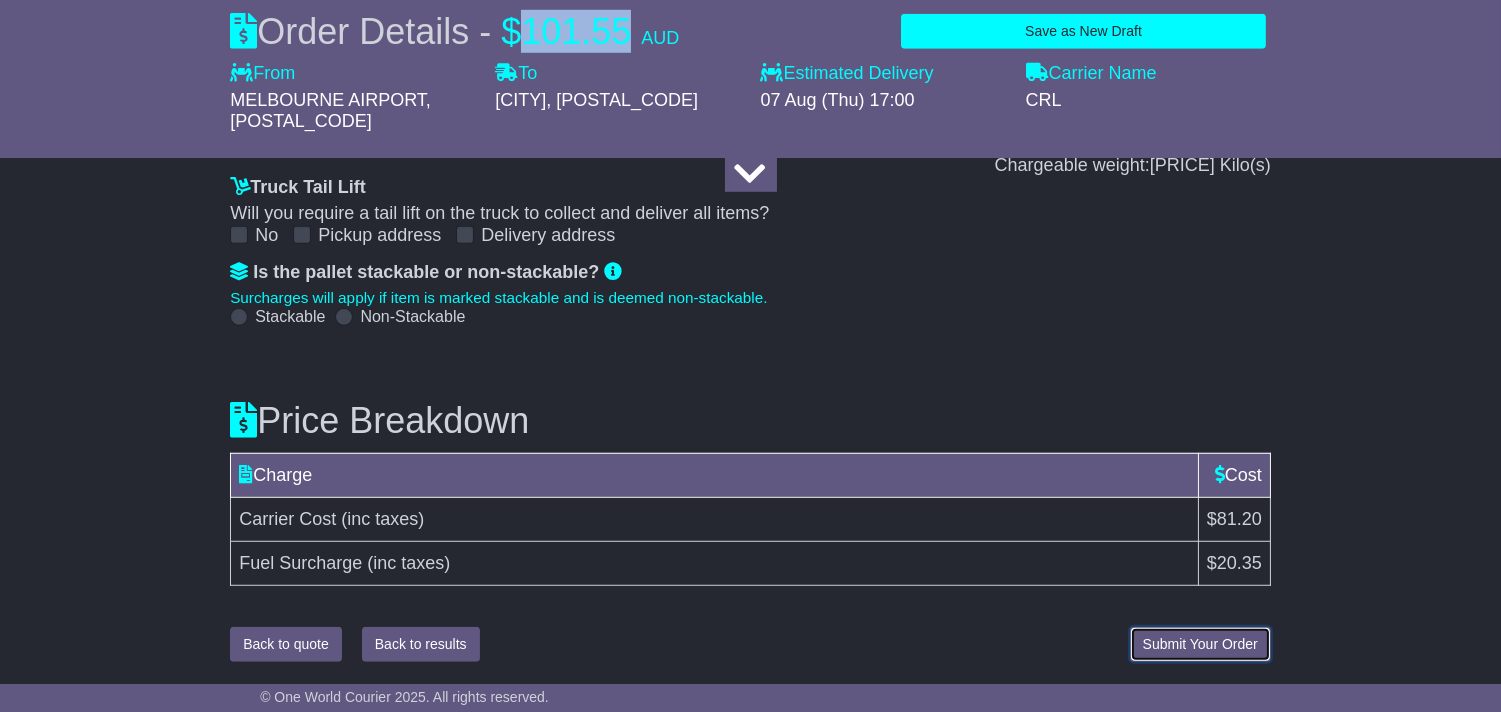 click on "Submit Your Order" at bounding box center [1200, 644] 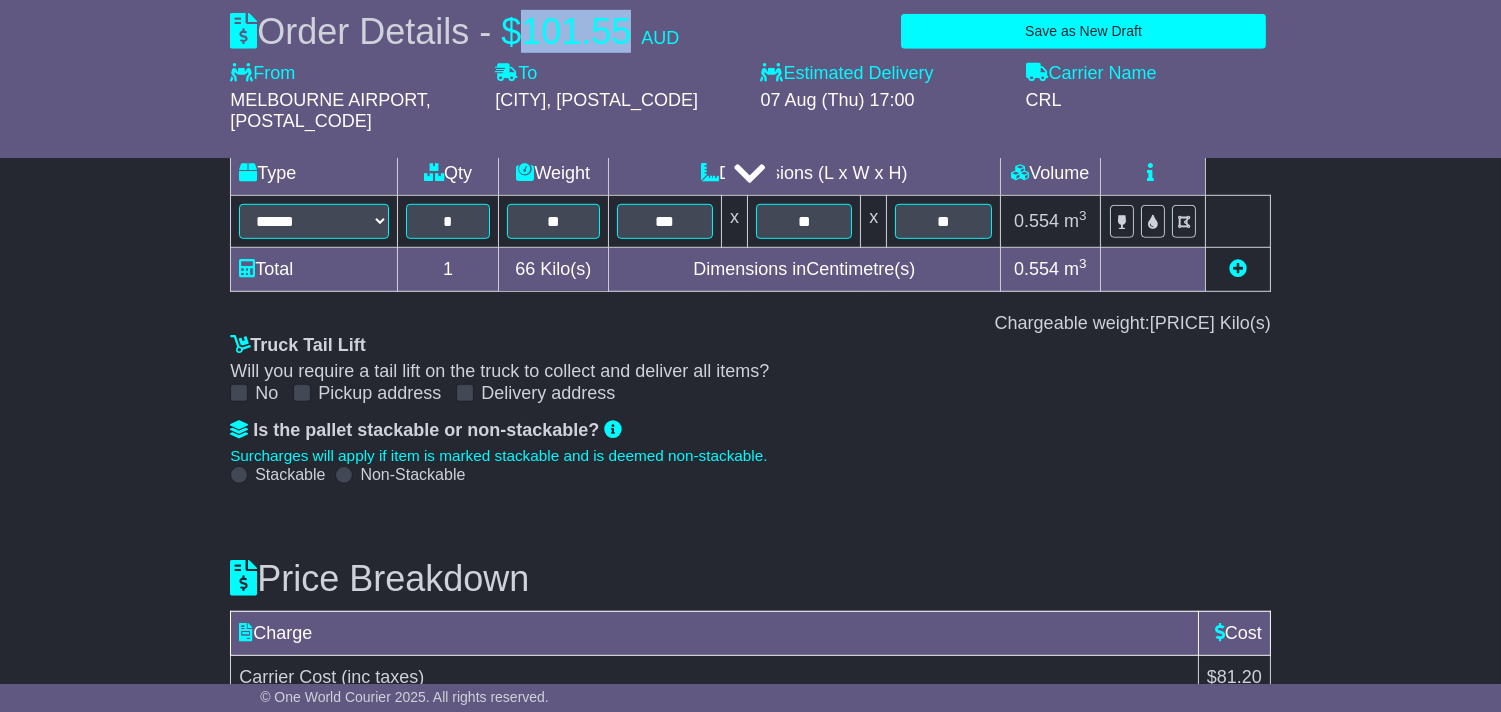 scroll, scrollTop: 2635, scrollLeft: 0, axis: vertical 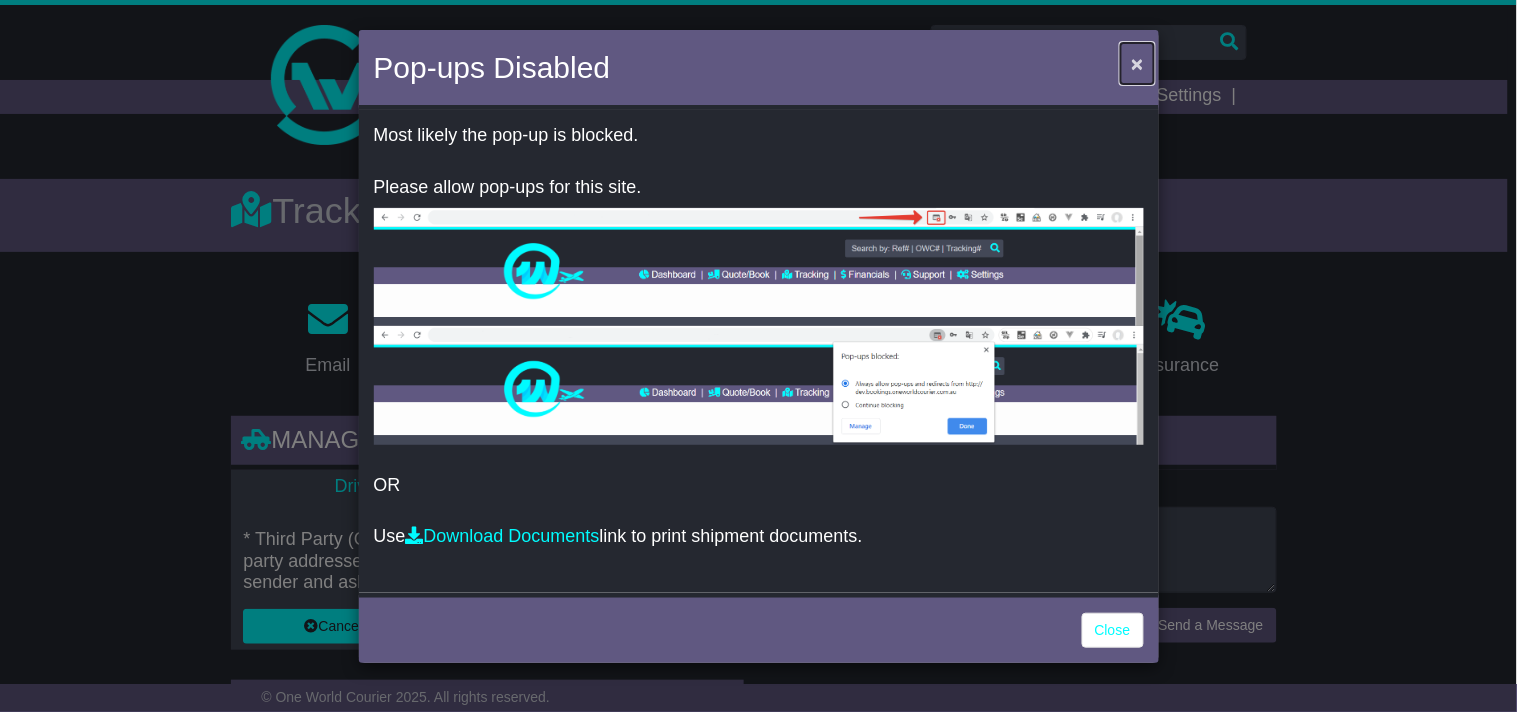 click on "×" at bounding box center [1137, 63] 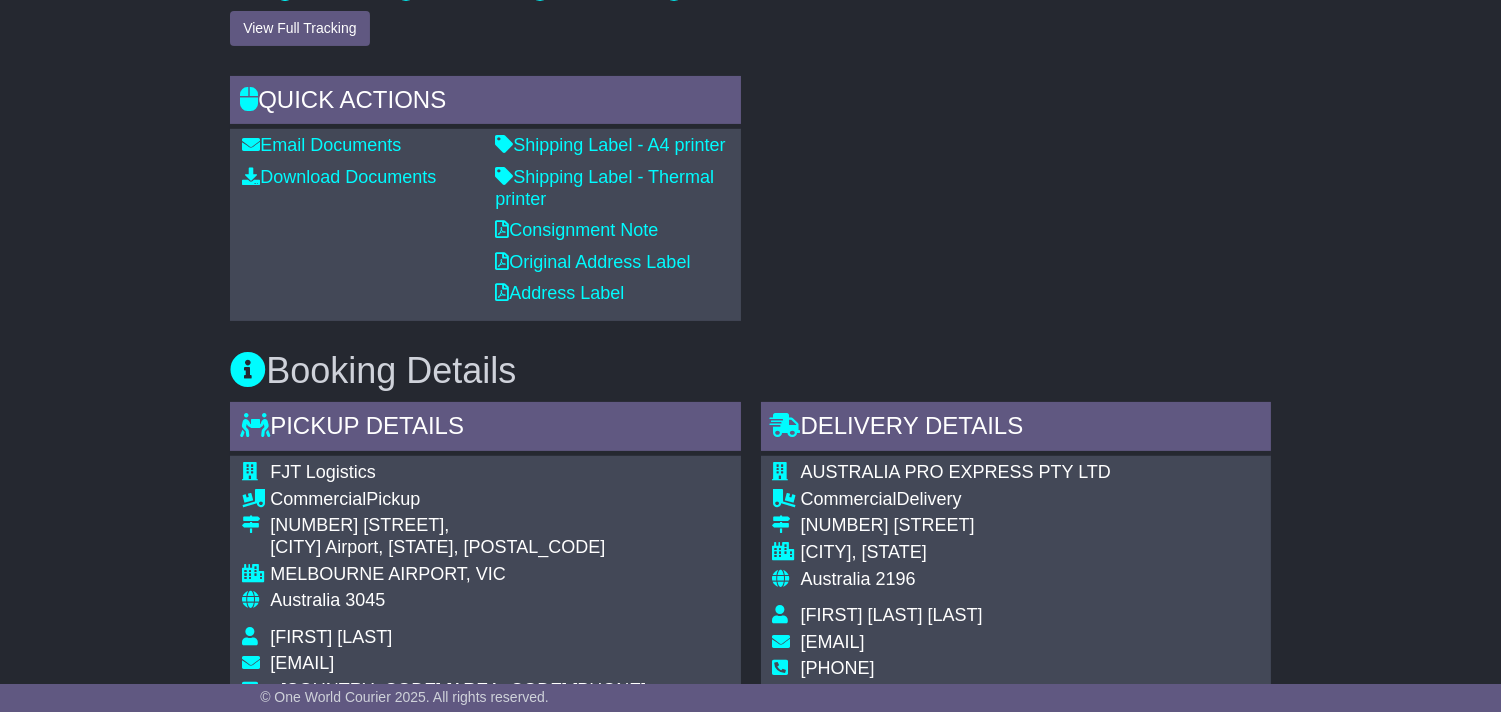 scroll, scrollTop: 1000, scrollLeft: 0, axis: vertical 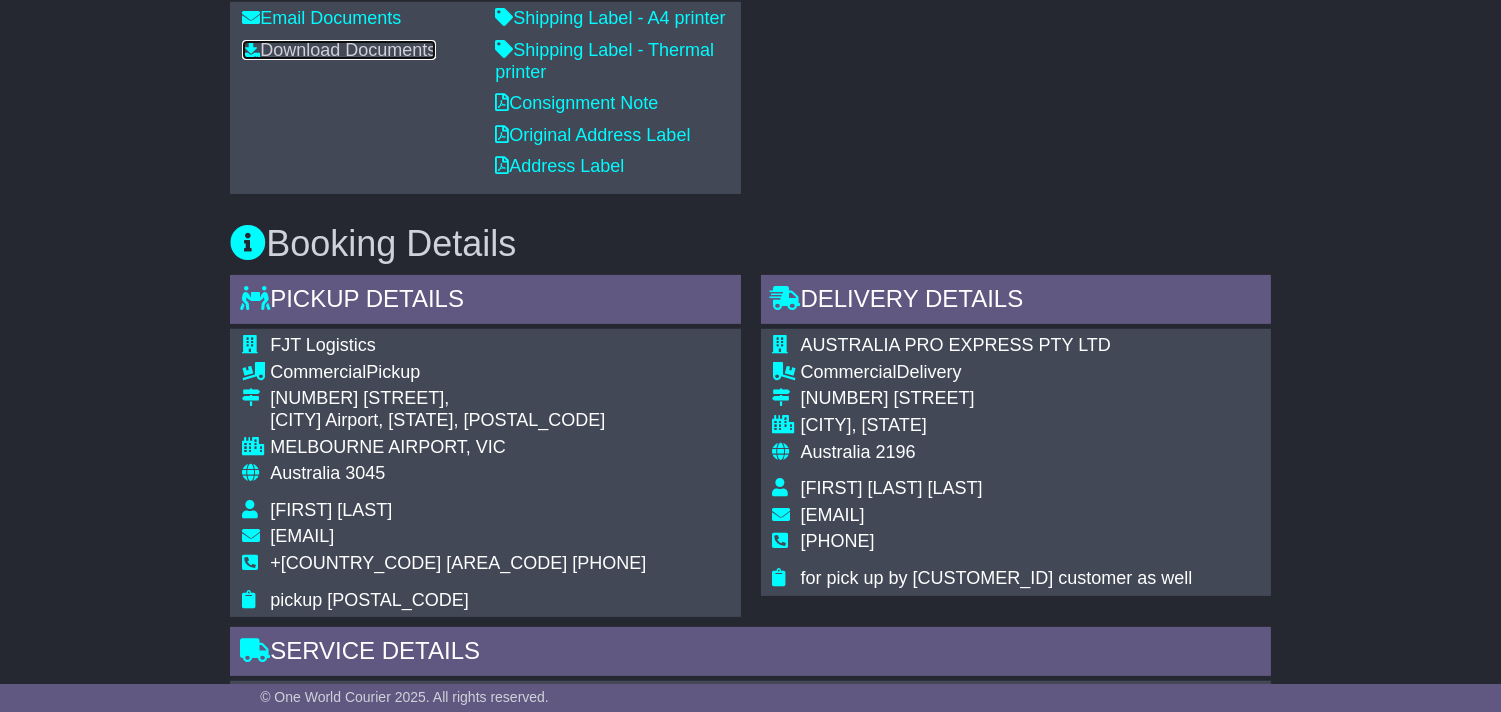 click on "Download Documents" at bounding box center [339, 50] 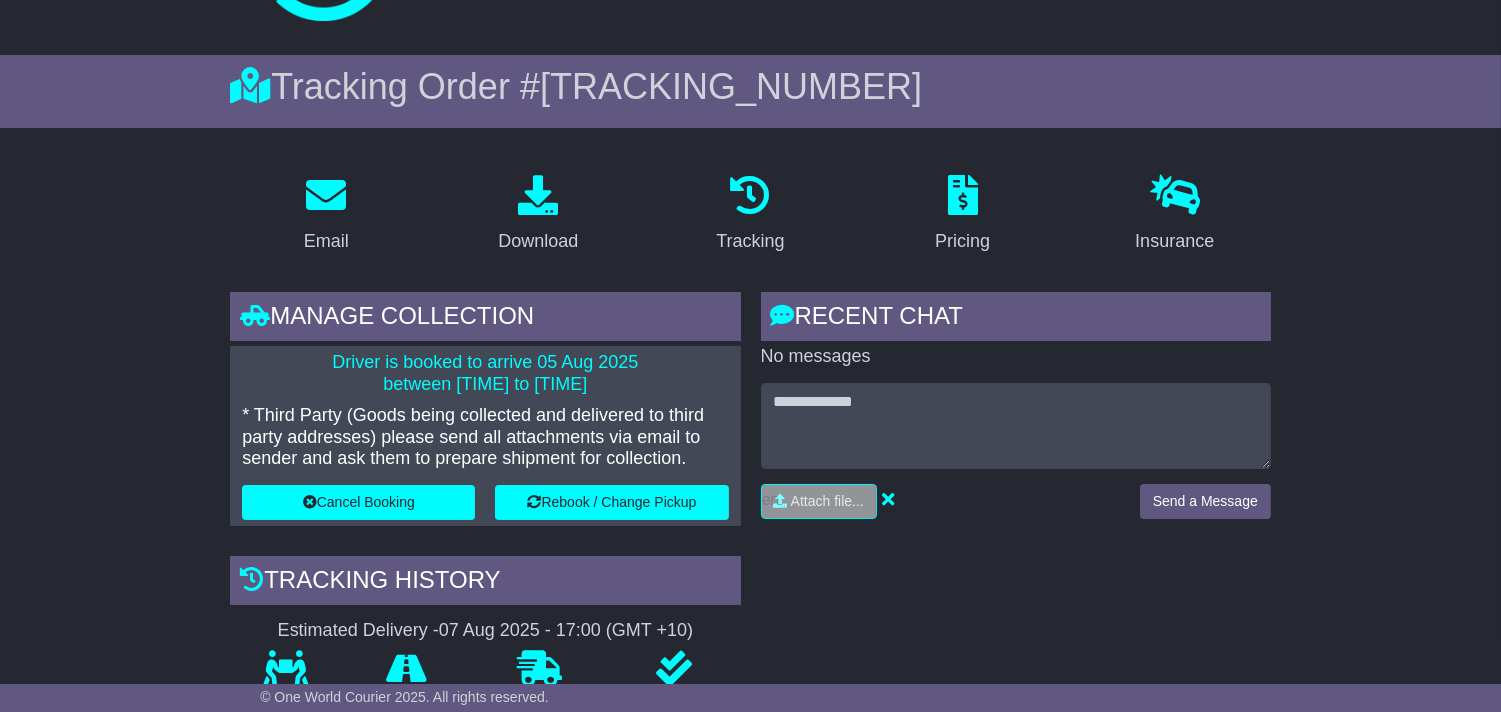 scroll, scrollTop: 0, scrollLeft: 0, axis: both 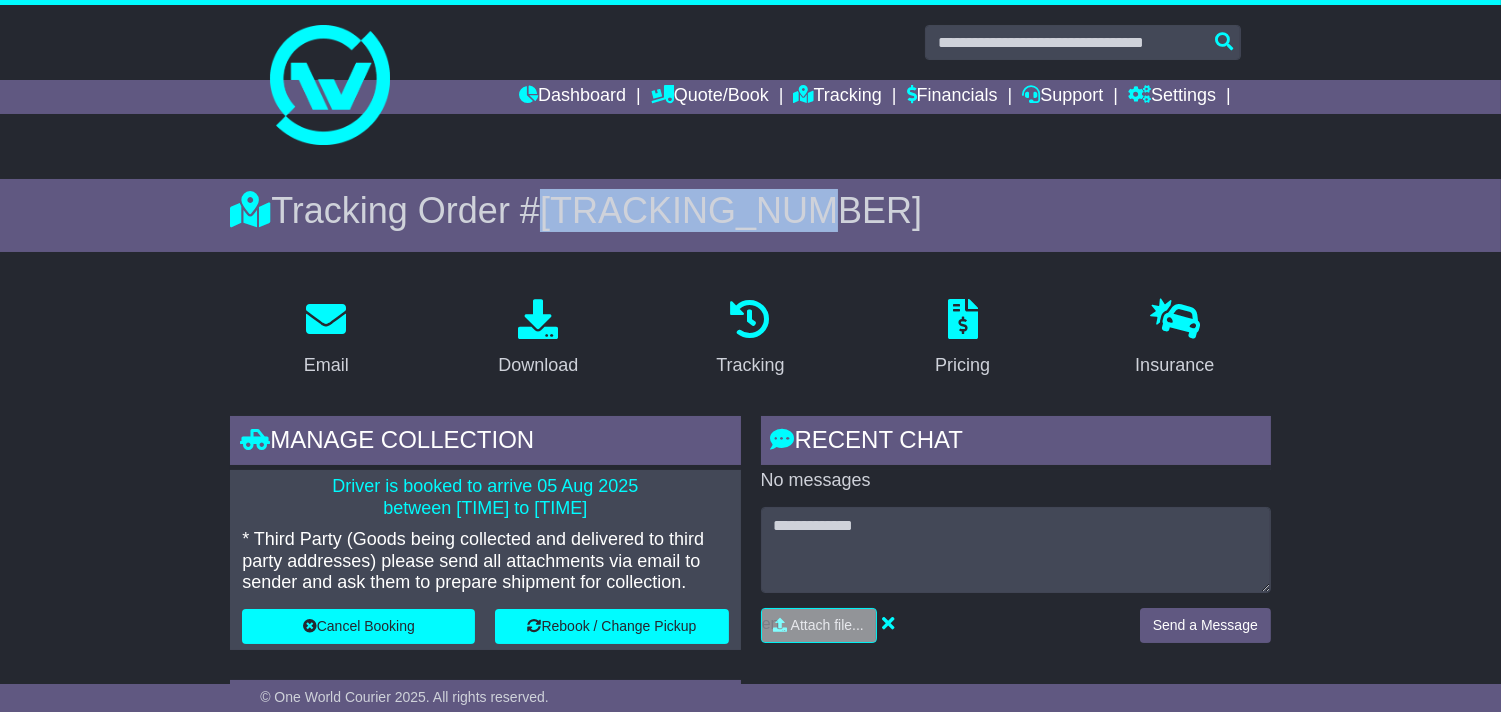 drag, startPoint x: 555, startPoint y: 218, endPoint x: 914, endPoint y: 238, distance: 359.55667 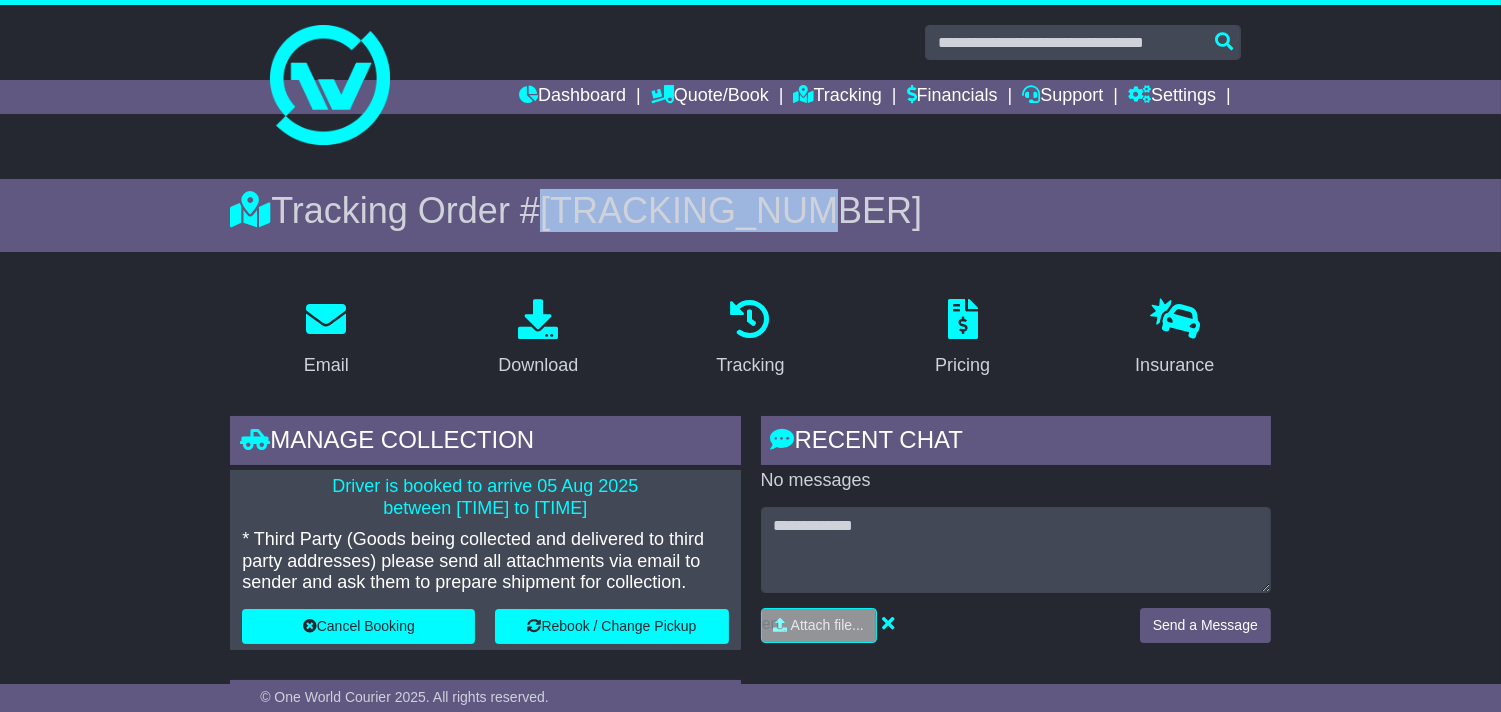 click on "Tracking Order # OWCAU630035AU" at bounding box center (750, 215) 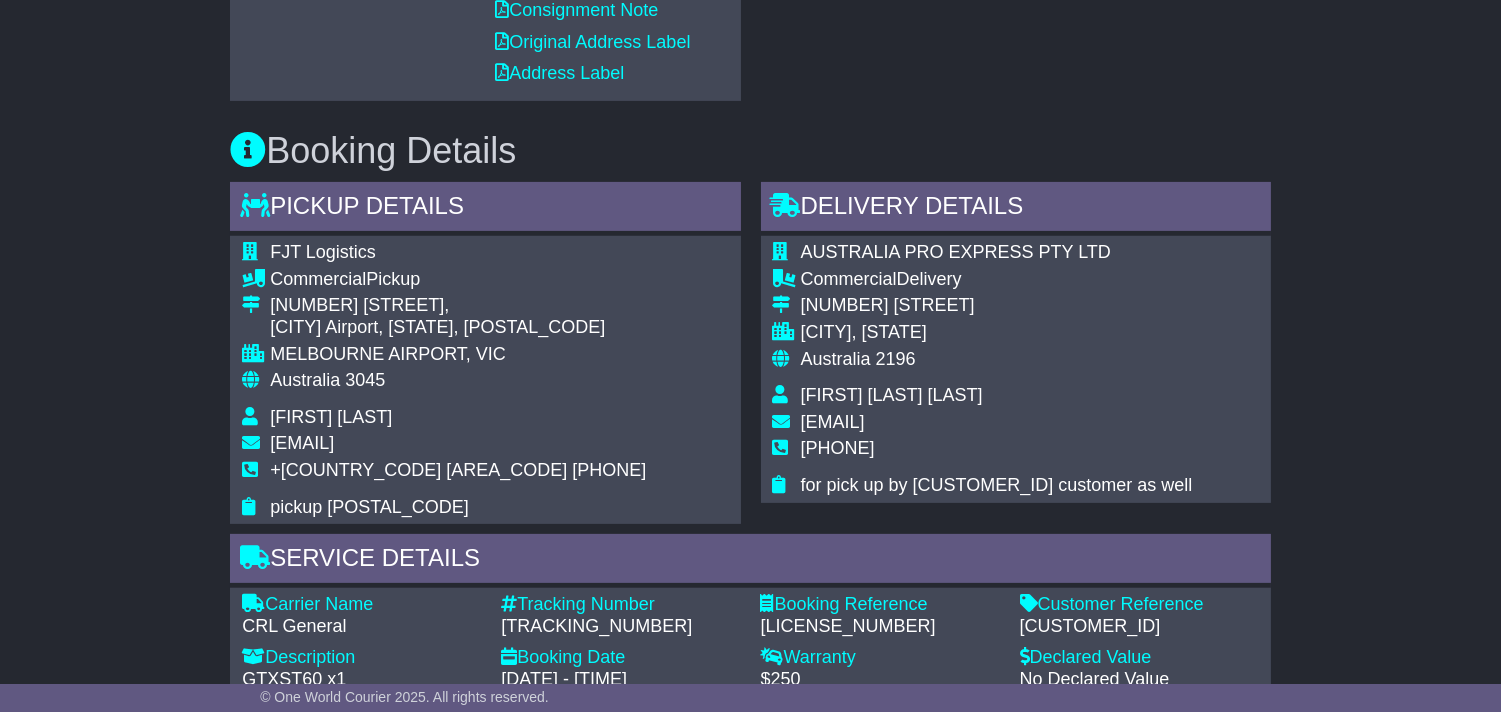 scroll, scrollTop: 1222, scrollLeft: 0, axis: vertical 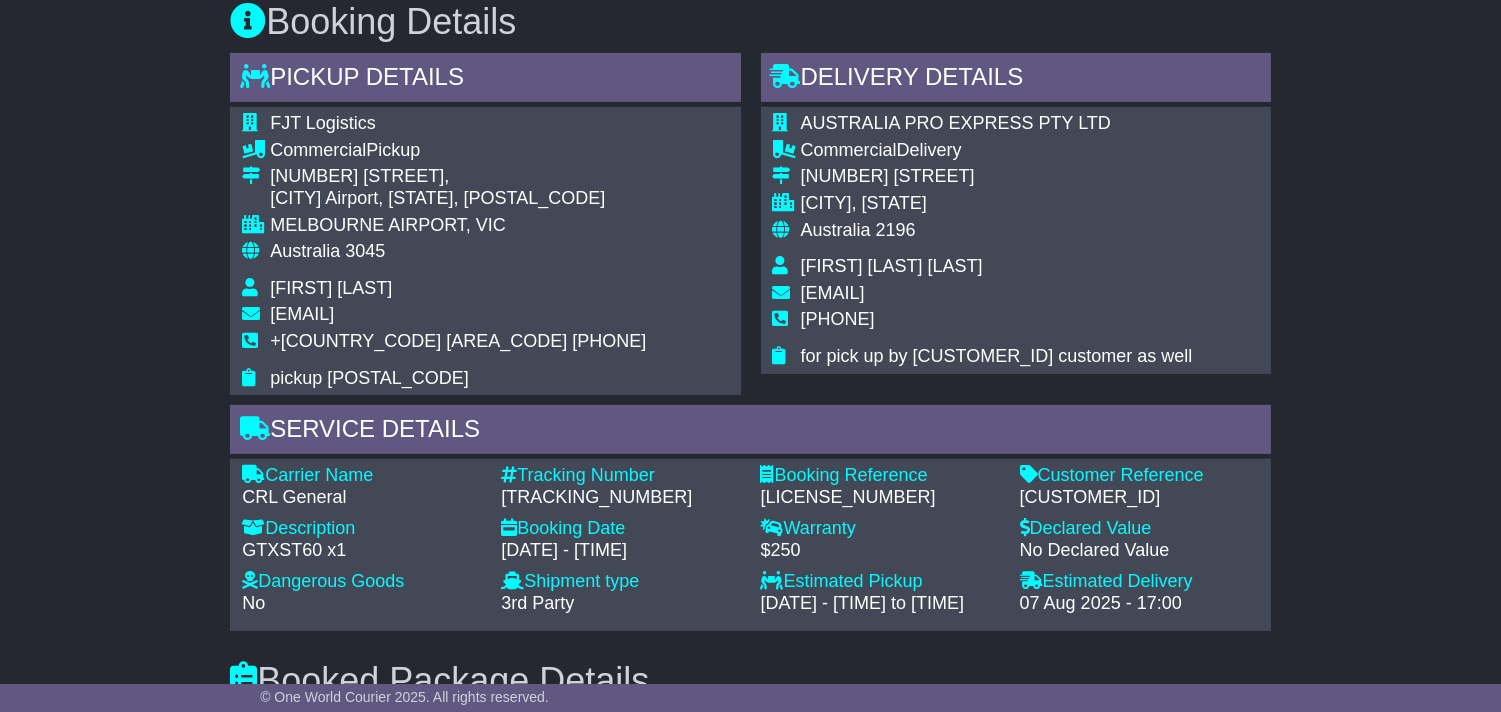 click on "OWCR000056" at bounding box center (620, 498) 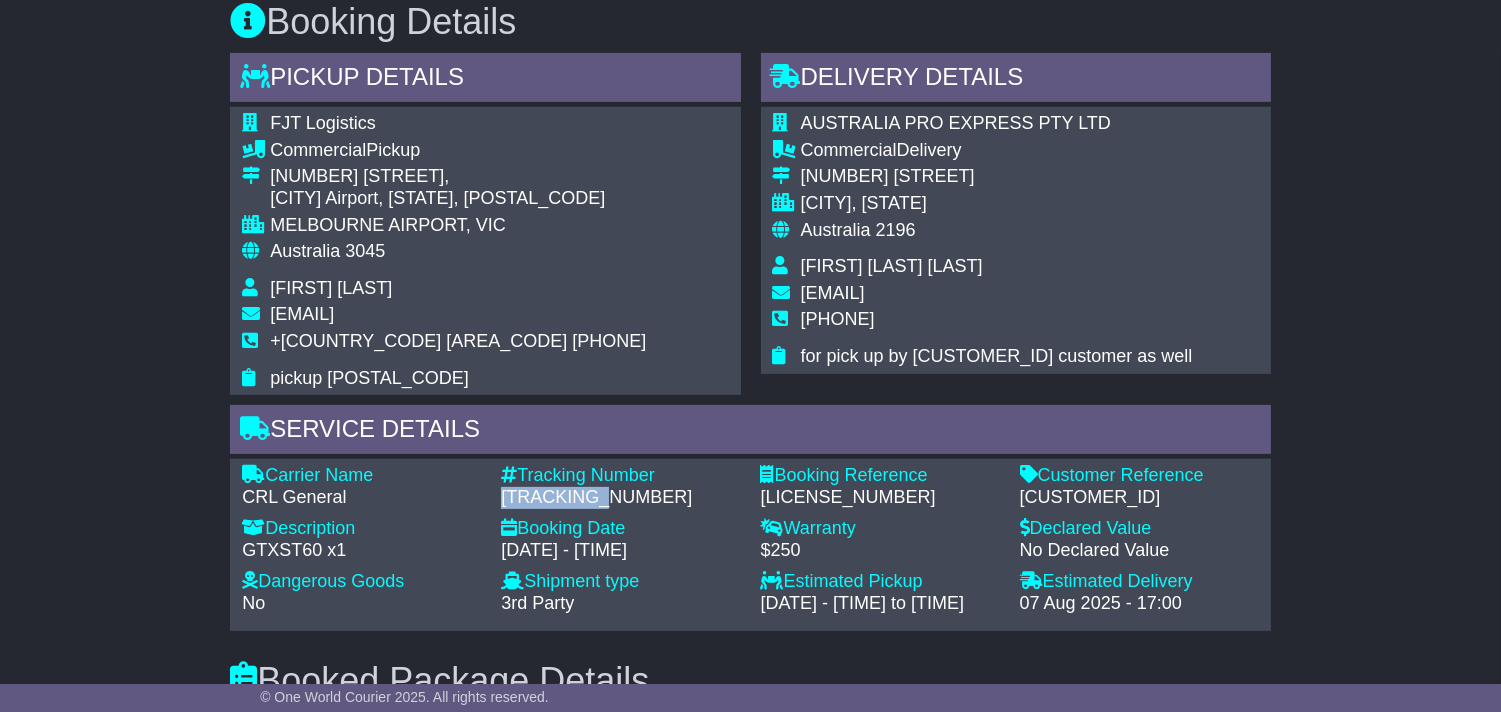 click on "OWCR000056" at bounding box center (620, 498) 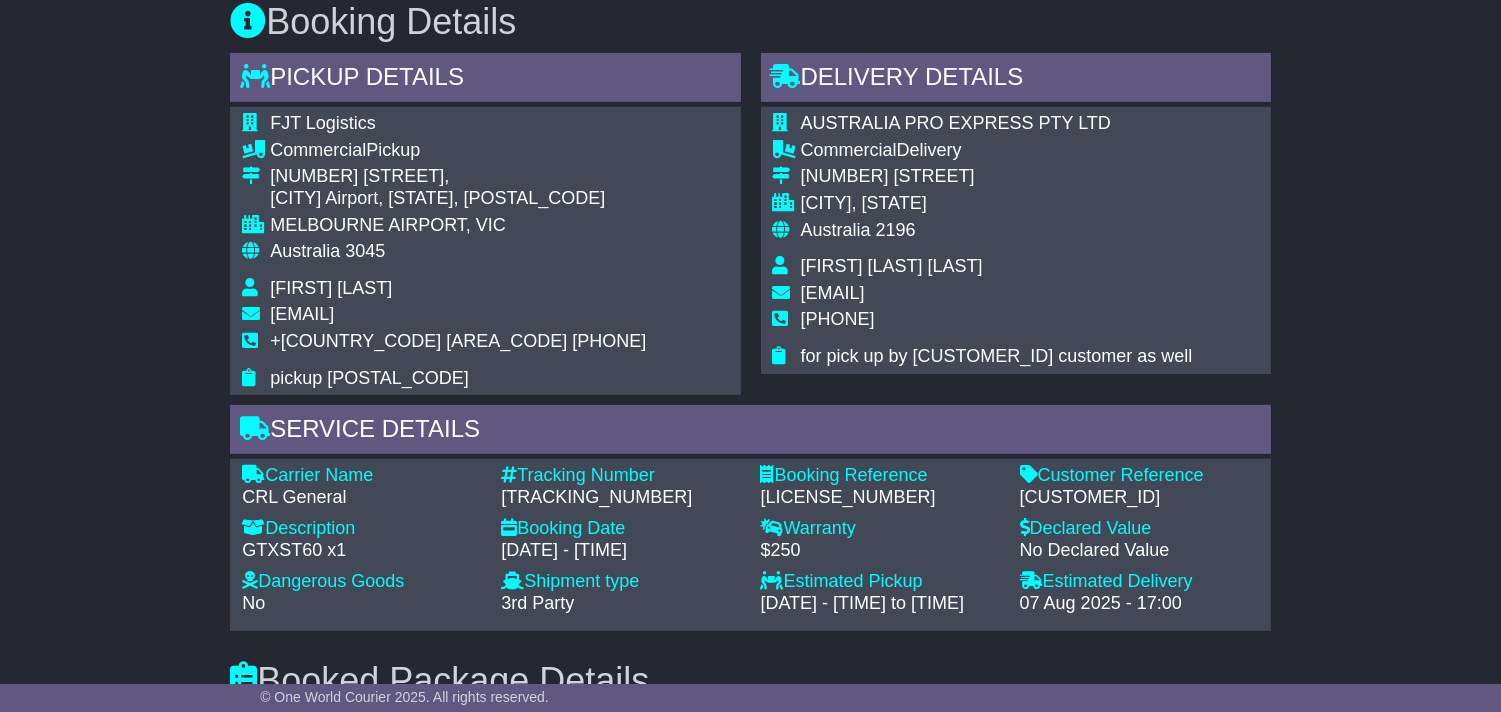 click on "MS51892411" at bounding box center (879, 498) 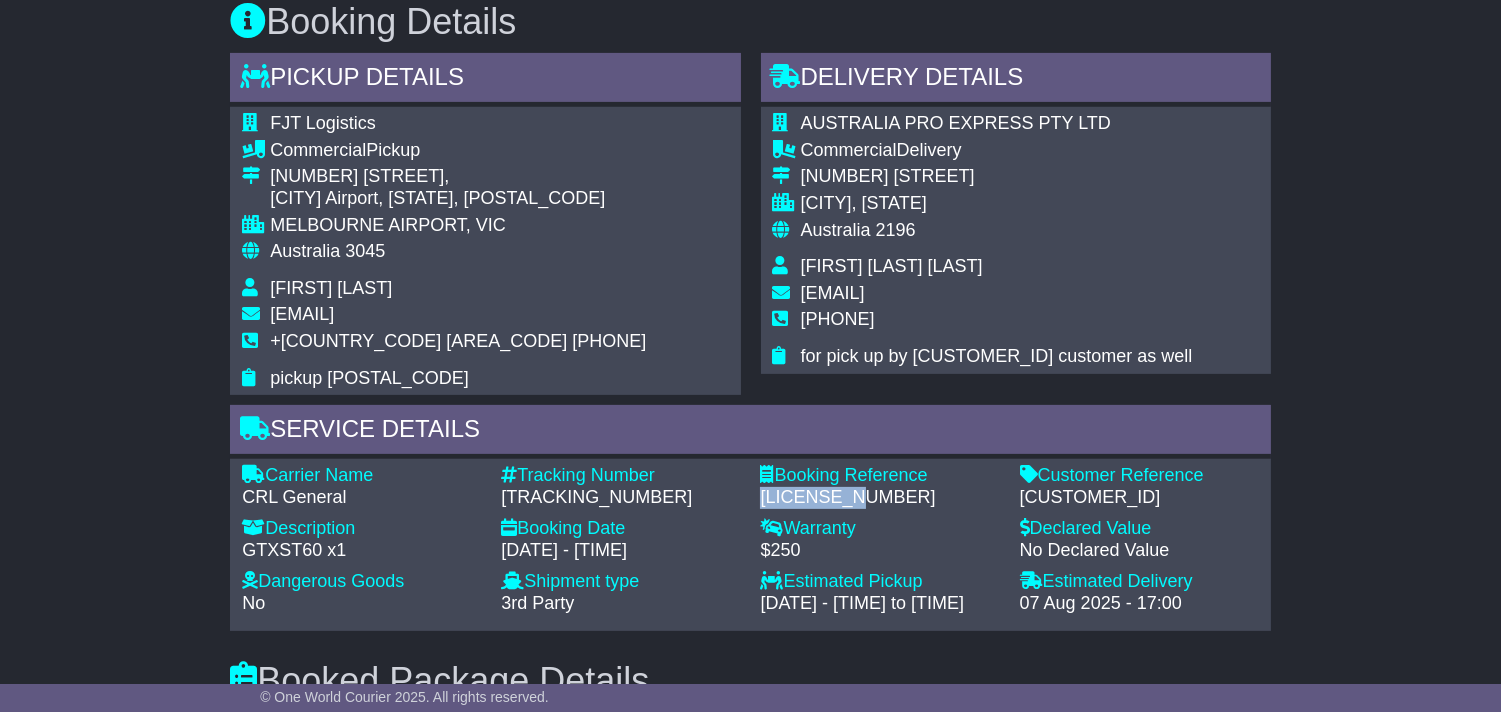 click on "MS51892411" at bounding box center [879, 498] 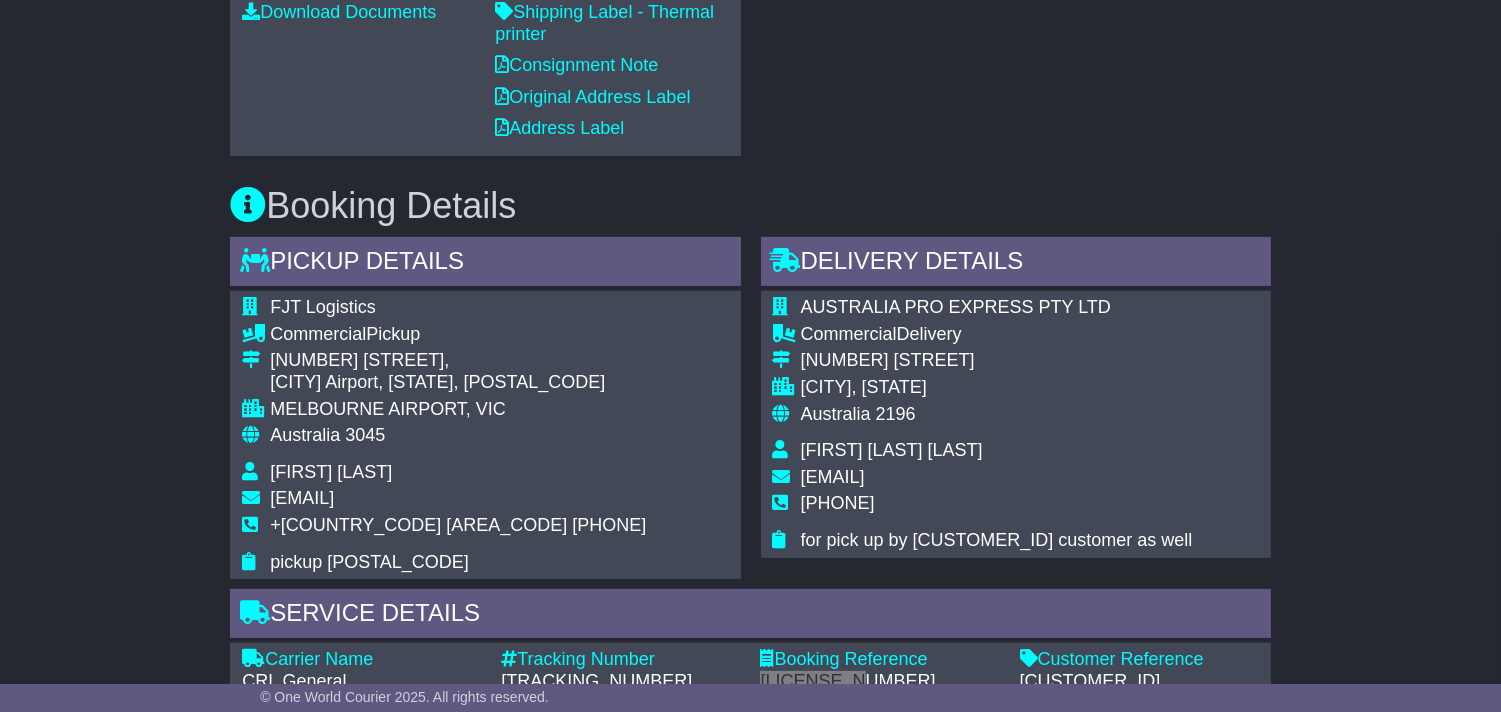 scroll, scrollTop: 1222, scrollLeft: 0, axis: vertical 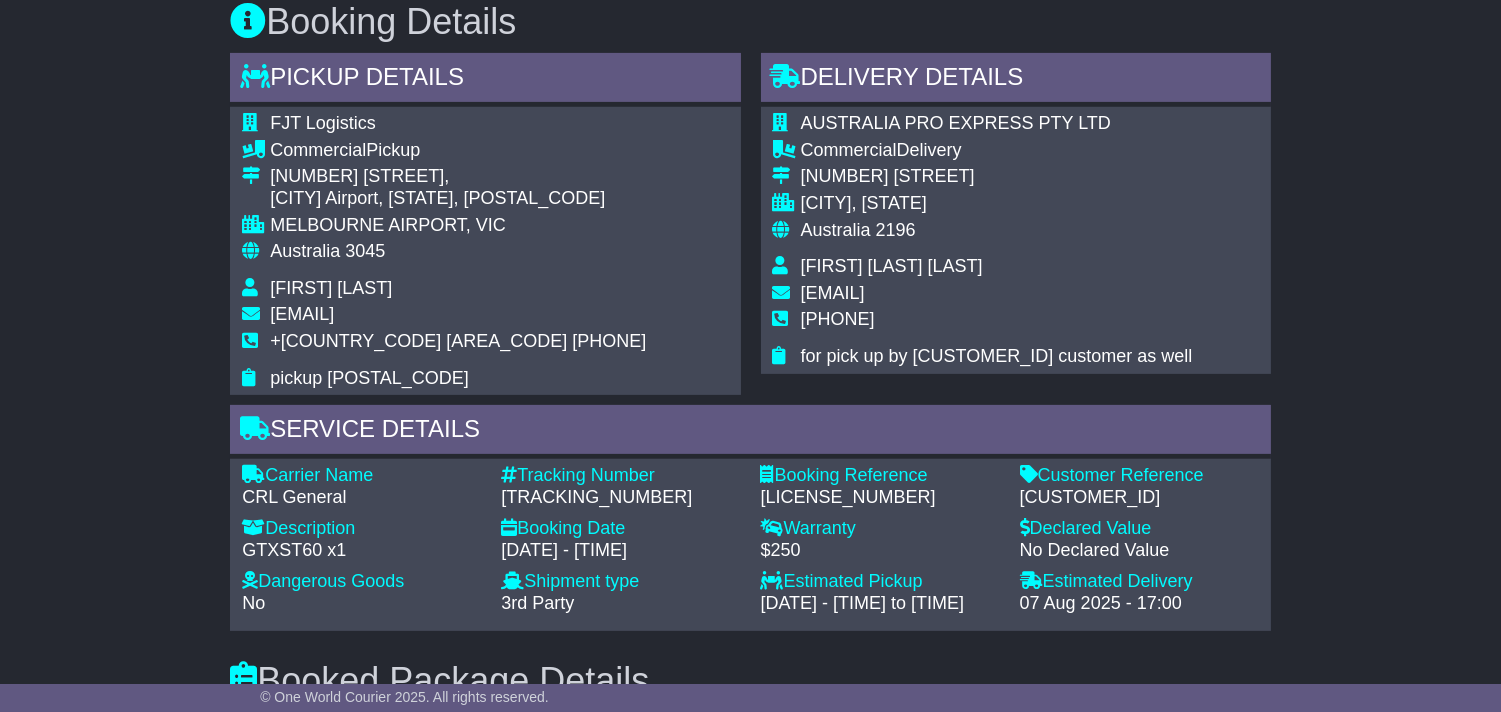 click on "Carrier Name
-
CRL General
Description
-
GTXST60 x1
Tracking Number
-
OWCR000056
Booking Date
-
05 Aug 2025 - 09:35
Booking Reference
-
MS51892411
Customer Reference
-
GTSO-02227
Dangerous Goods  -
No
Lithium Battery
Other Dangerous Goods
Package Group:
Warranty
-
$250
Insurance
-
$
( )
Declared Value
-
No Declared Value
Shipment type
- - -" at bounding box center [750, 545] 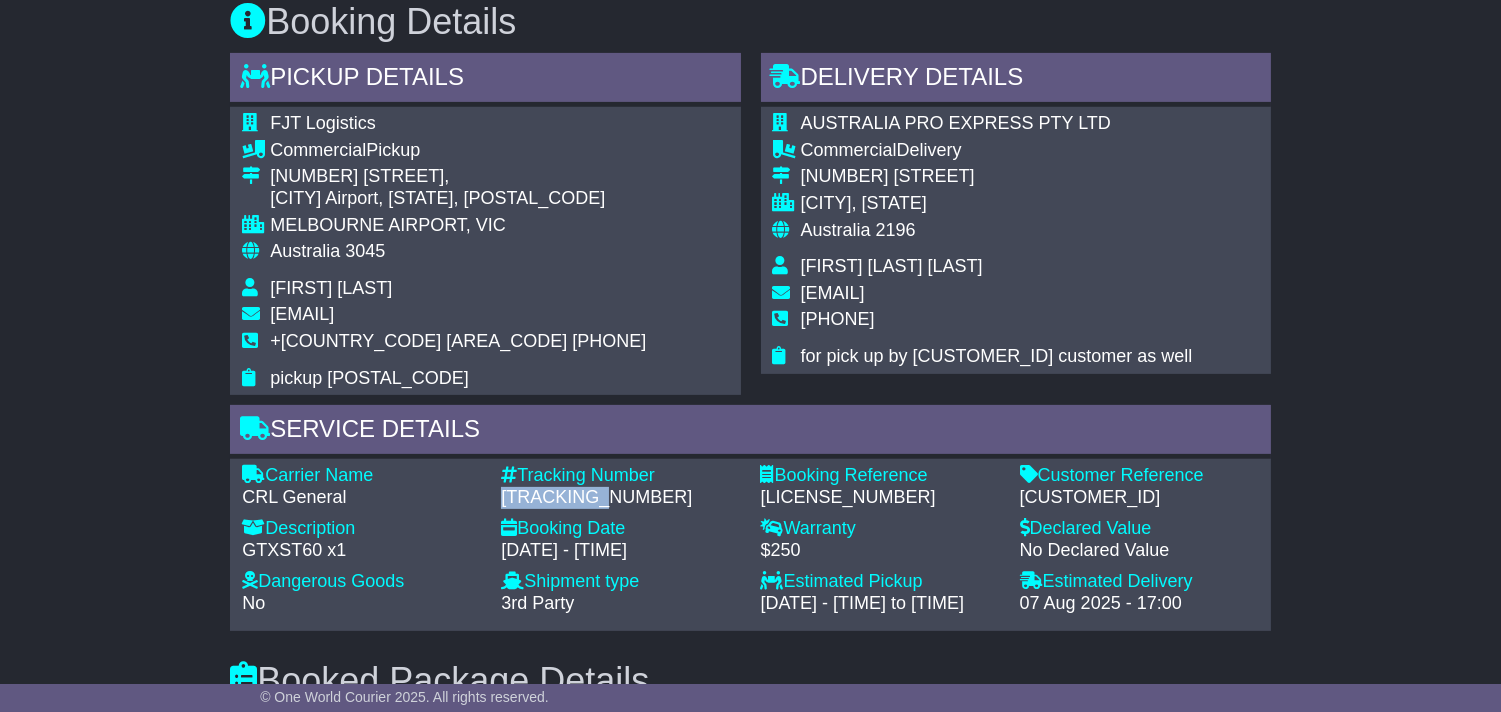 click on "OWCR000056" at bounding box center (620, 498) 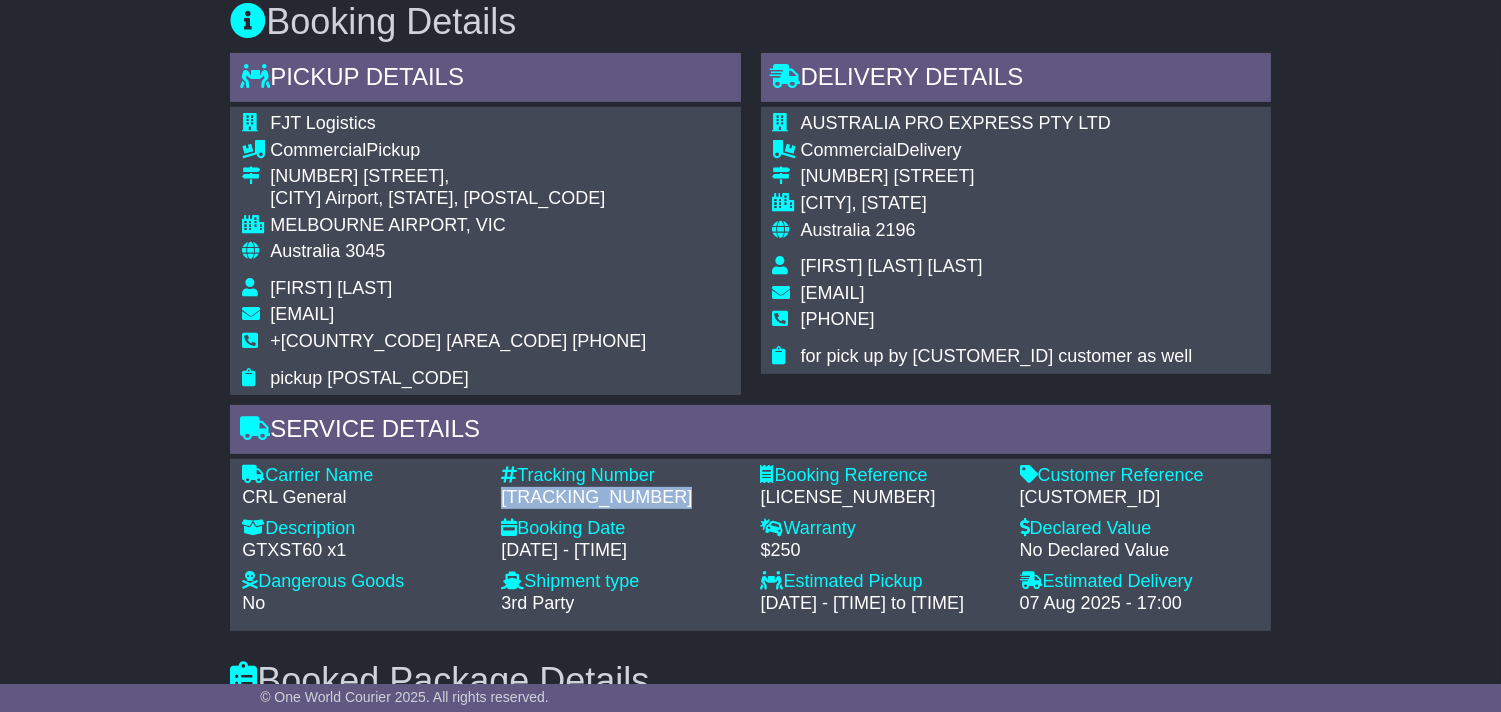 click on "OWCR000056" at bounding box center [620, 498] 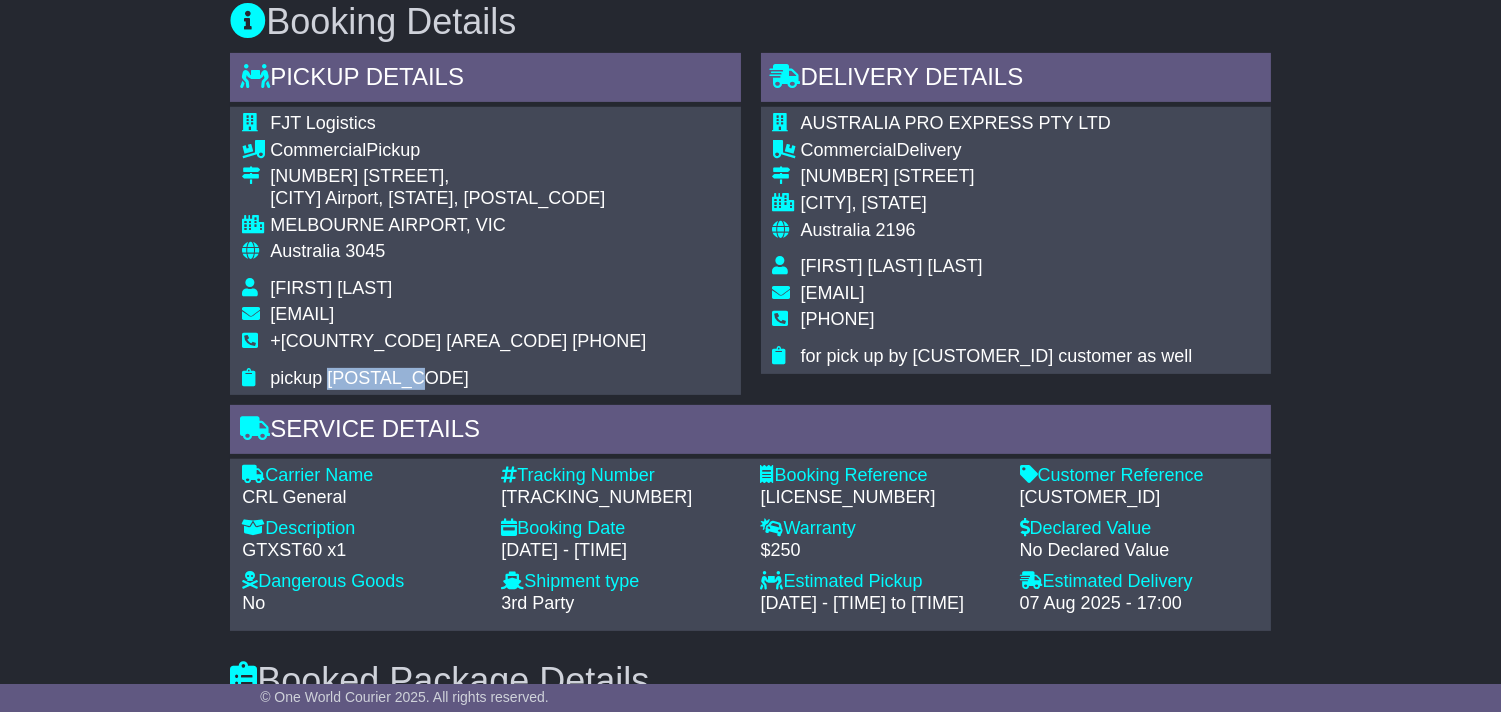 drag, startPoint x: 325, startPoint y: 393, endPoint x: 440, endPoint y: 395, distance: 115.01739 